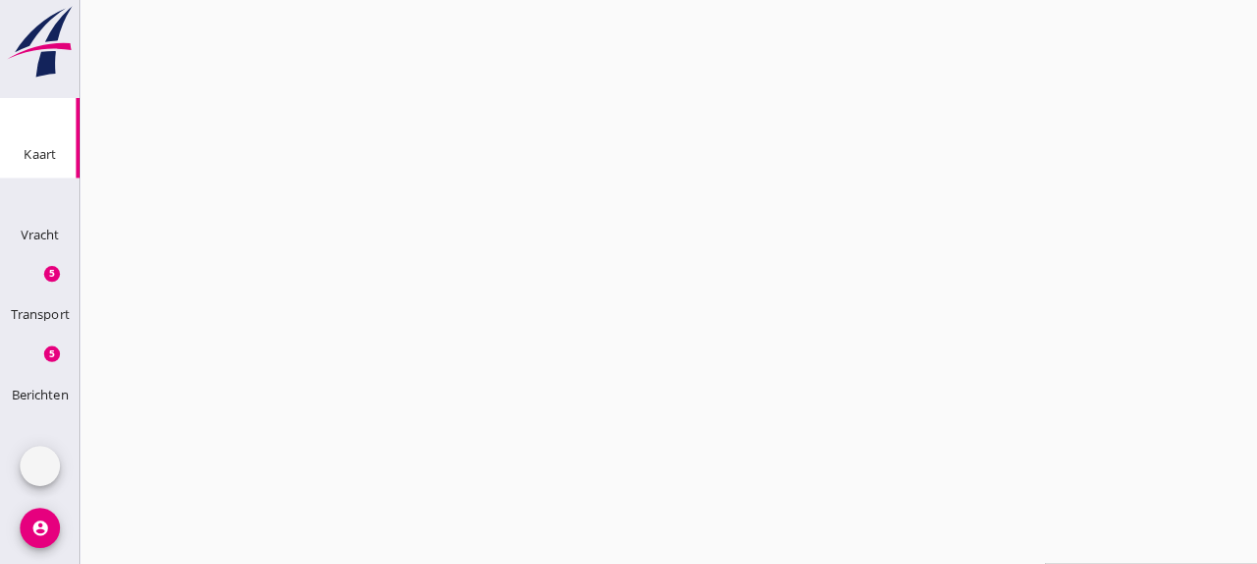 scroll, scrollTop: 0, scrollLeft: 0, axis: both 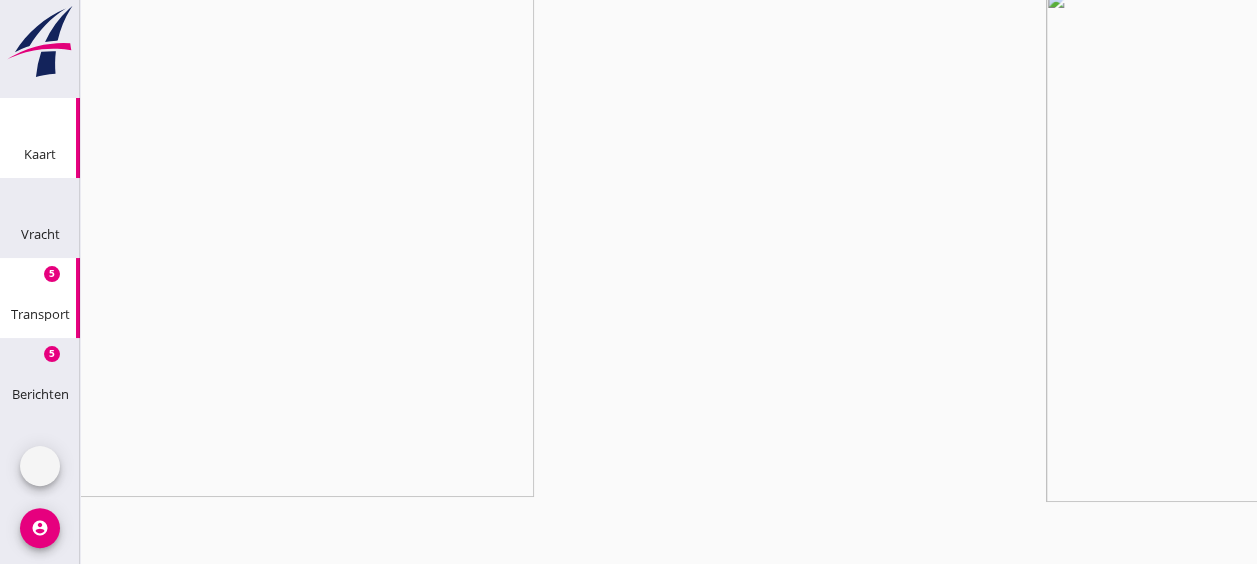 click on "5" at bounding box center (52, 274) 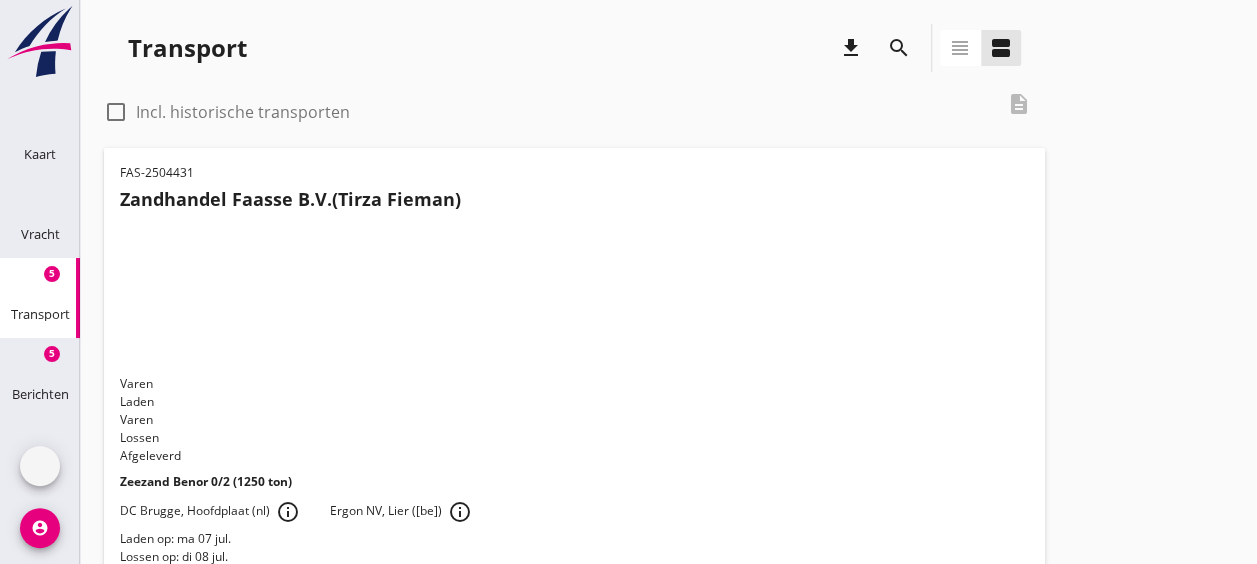 click on "Lossen op: di 08 jul." at bounding box center (574, 557) 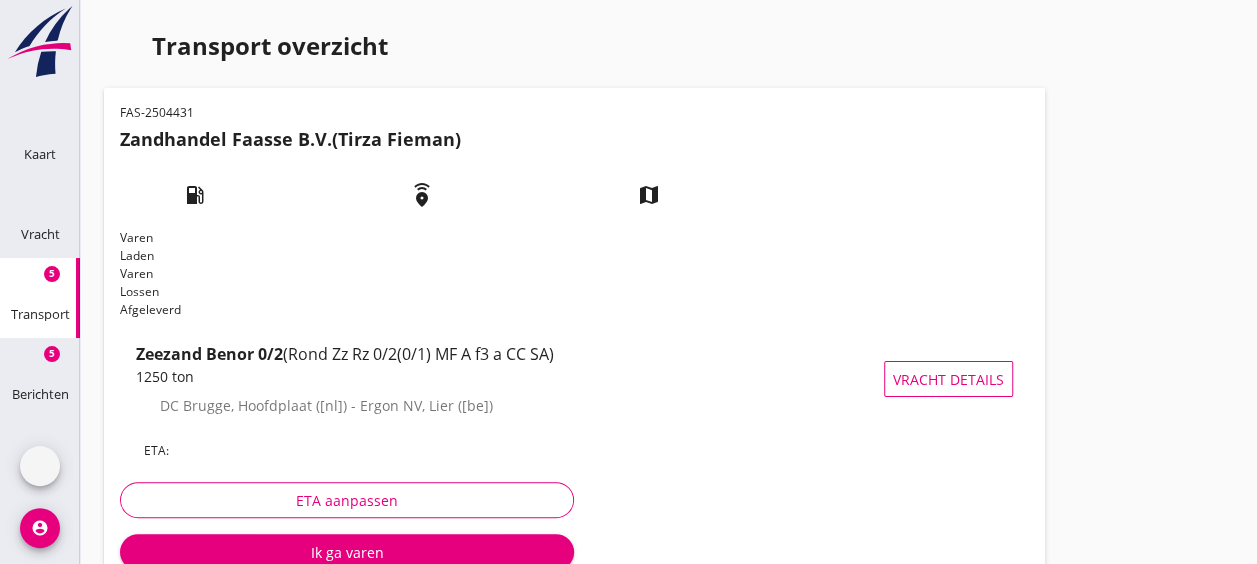 scroll, scrollTop: 132, scrollLeft: 0, axis: vertical 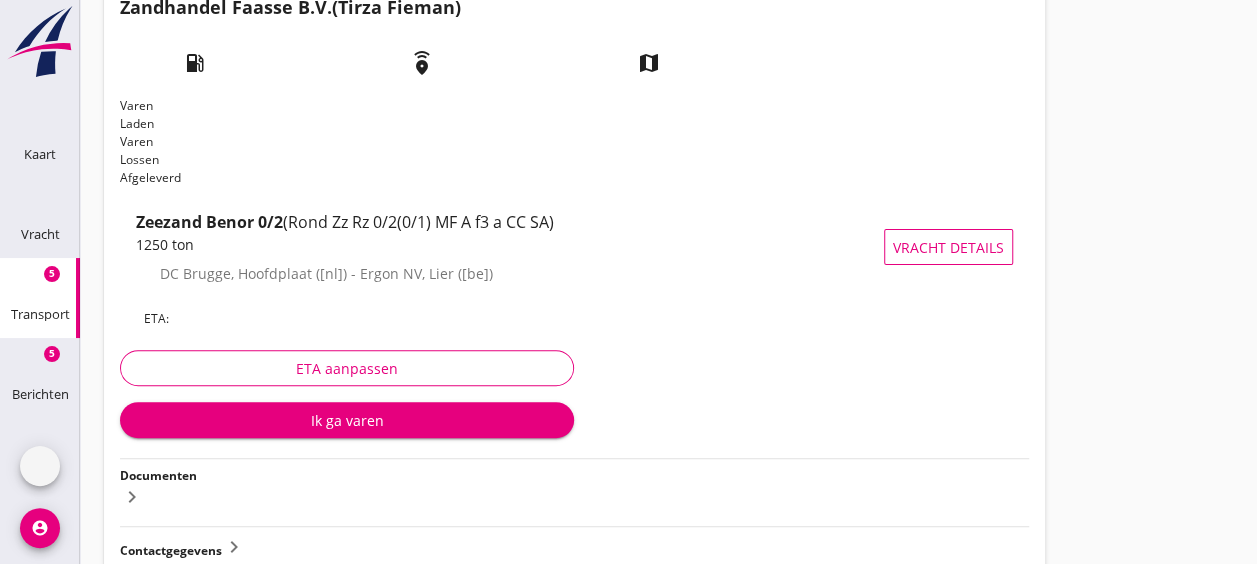 click on "Documenten" at bounding box center [158, 475] 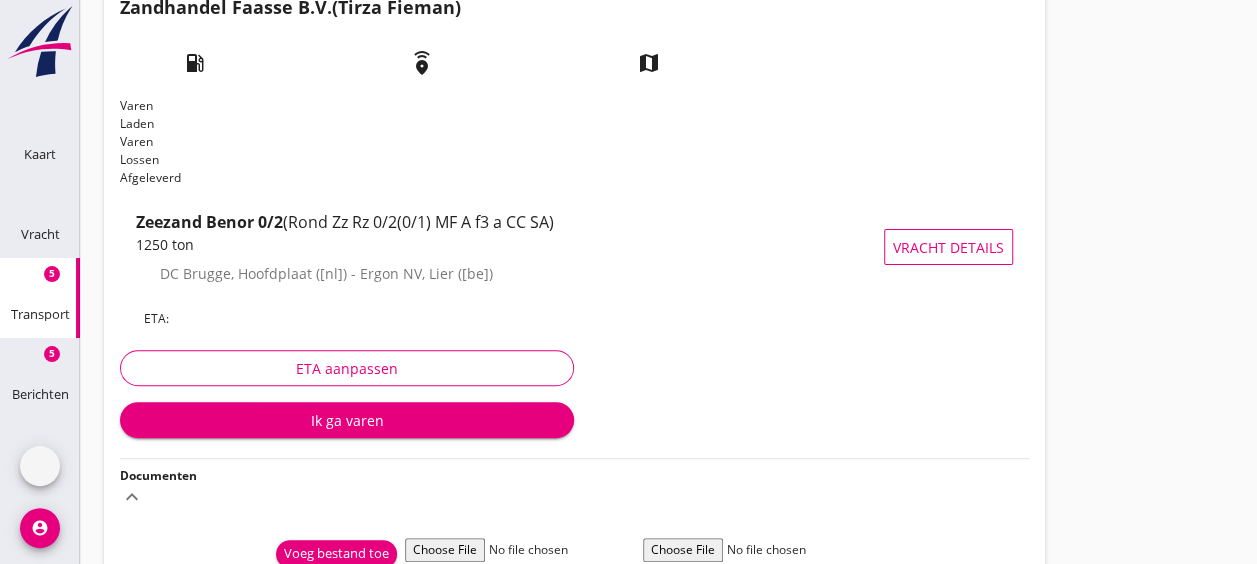 click on "Voeg bestand toe" at bounding box center (336, 554) 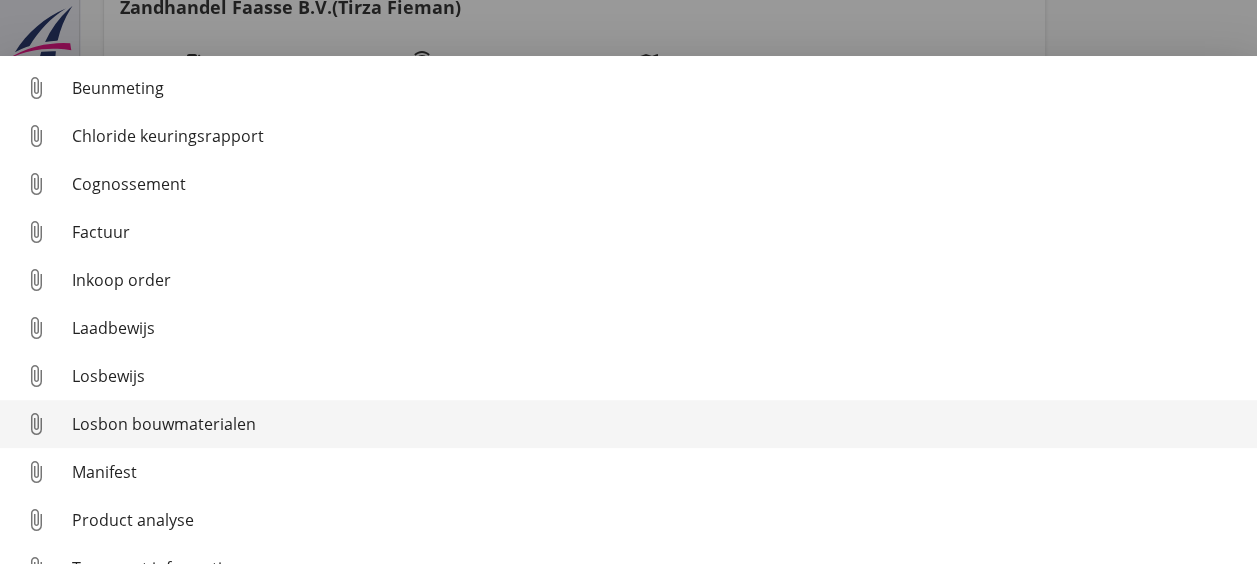 click on "Losbon bouwmaterialen" at bounding box center [656, 88] 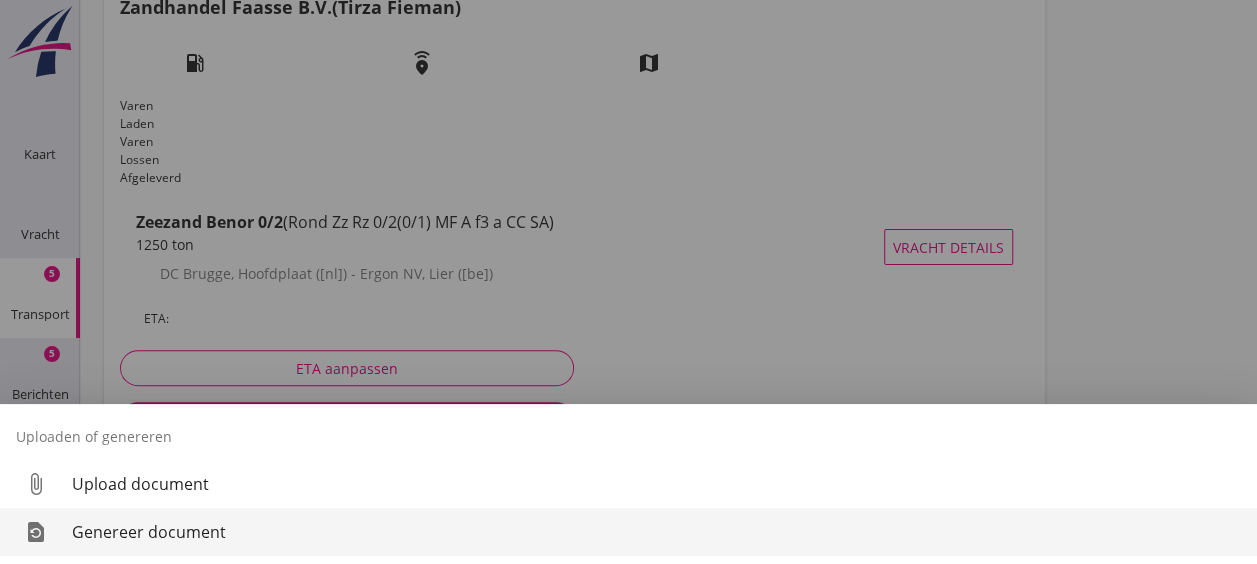 click on "Genereer document" at bounding box center [656, 532] 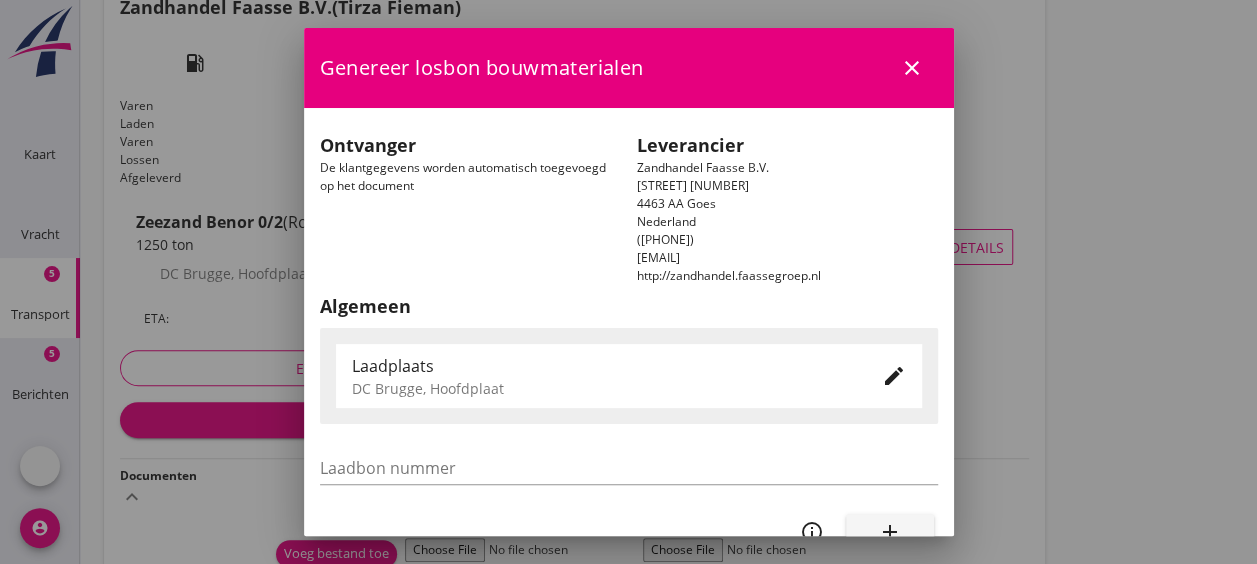 scroll, scrollTop: 228, scrollLeft: 0, axis: vertical 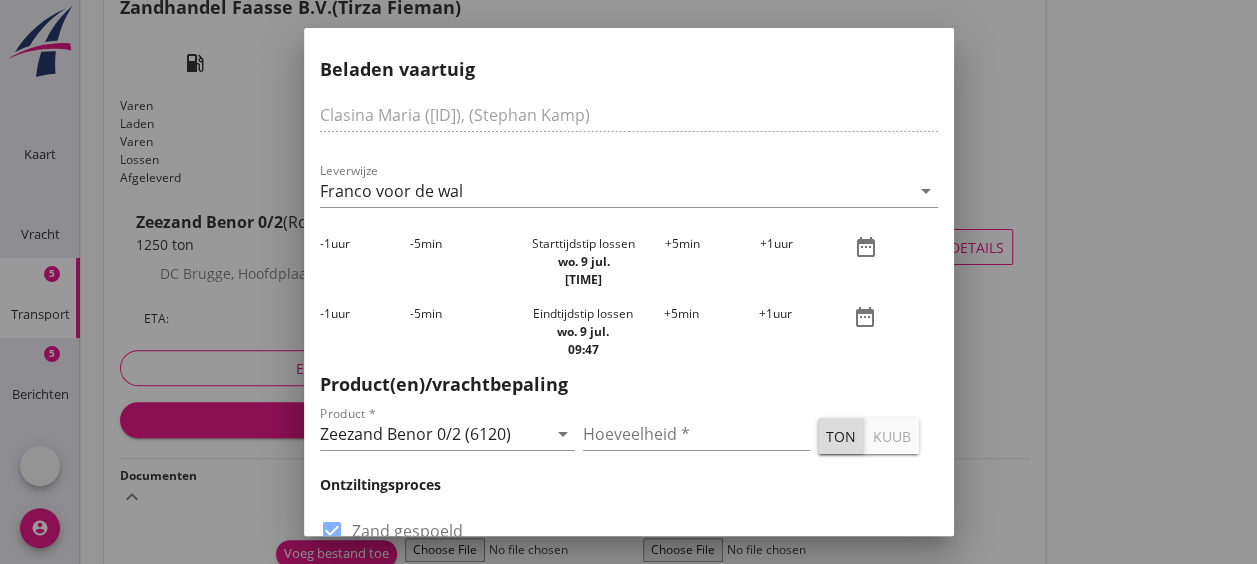 click on "-1  uur" at bounding box center (365, 262) 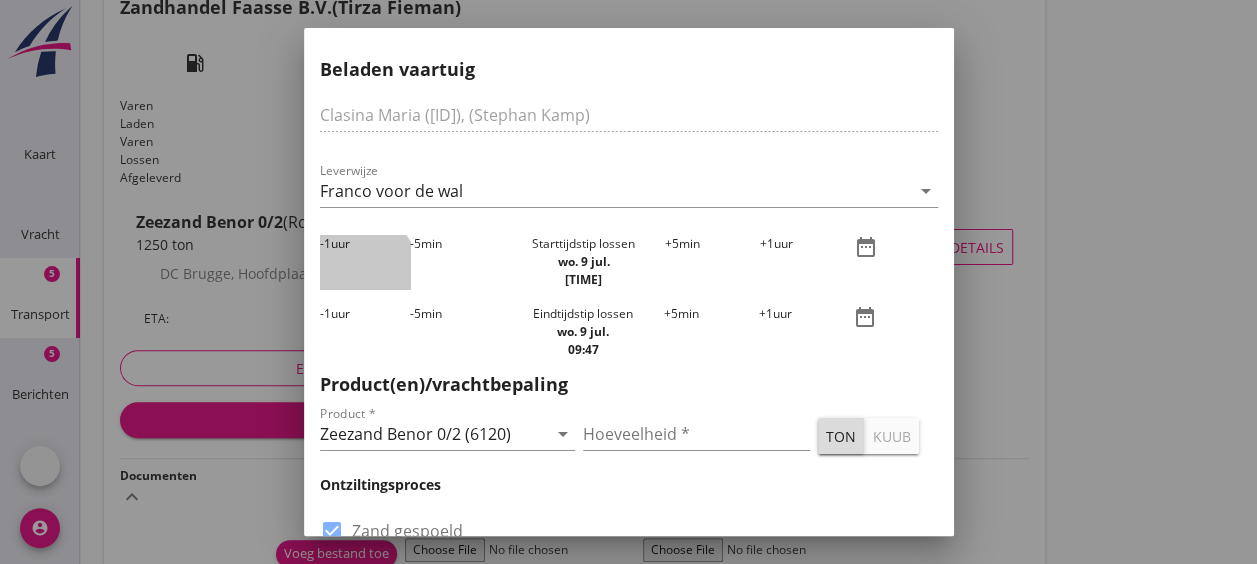 click on "-1  uur" at bounding box center (365, 262) 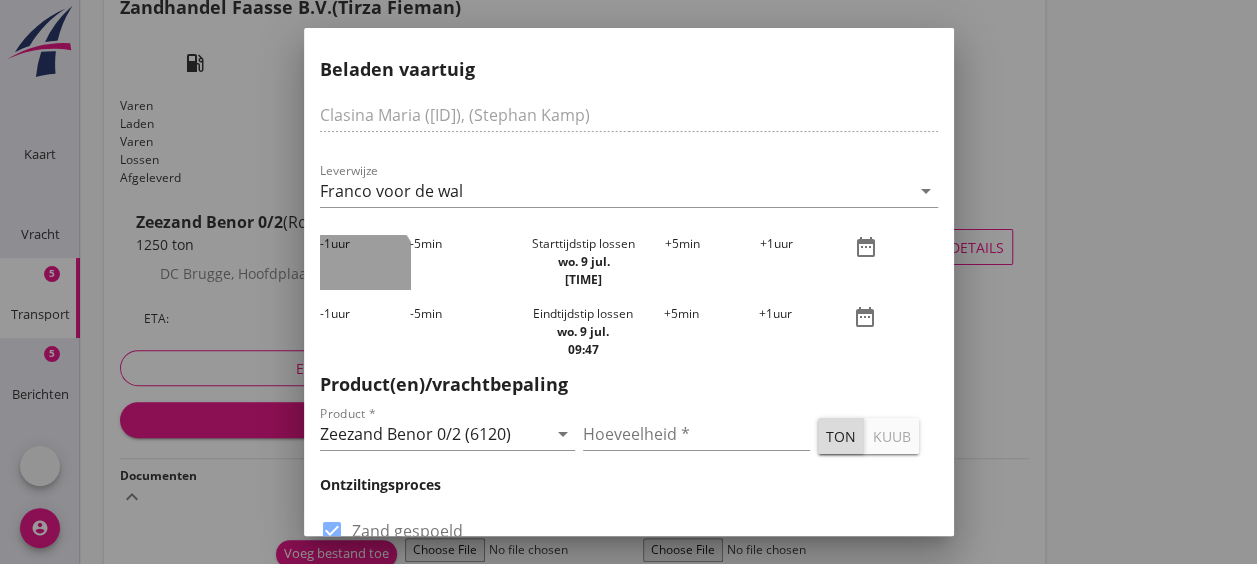 click on "-1  uur" at bounding box center (365, 262) 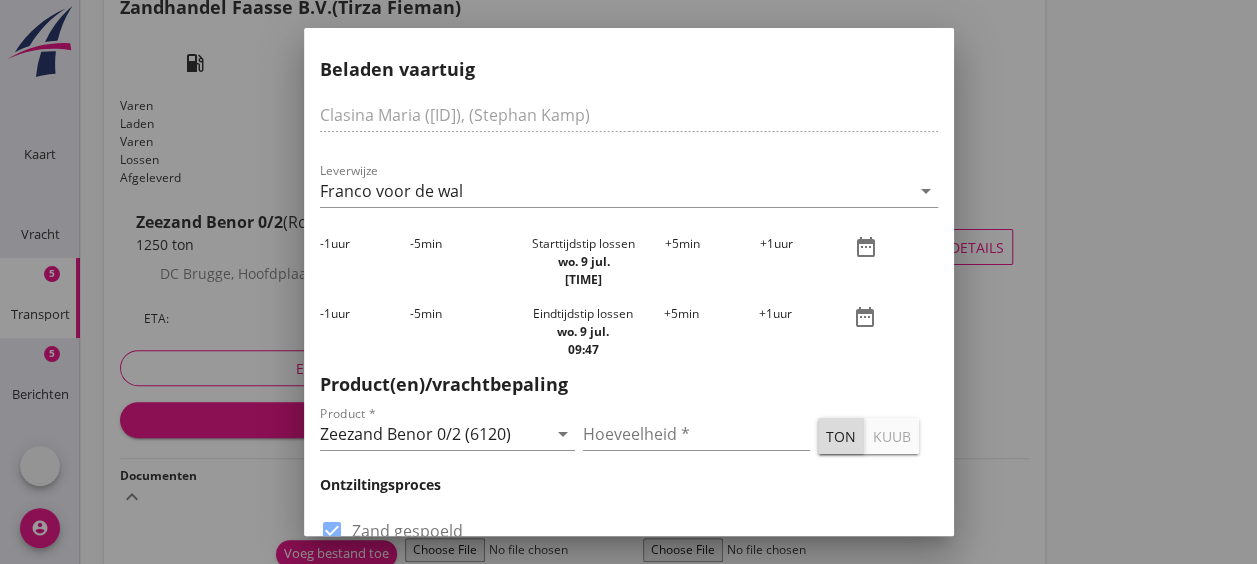 click on "-1  uur" at bounding box center (365, 262) 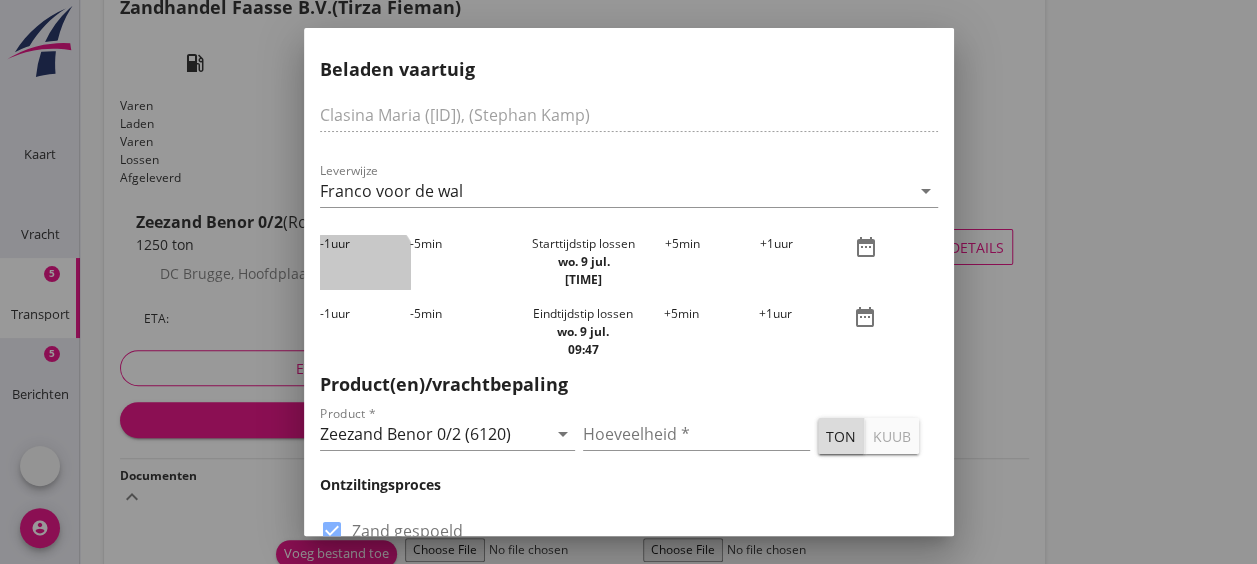 click on "-1  uur" at bounding box center [365, 262] 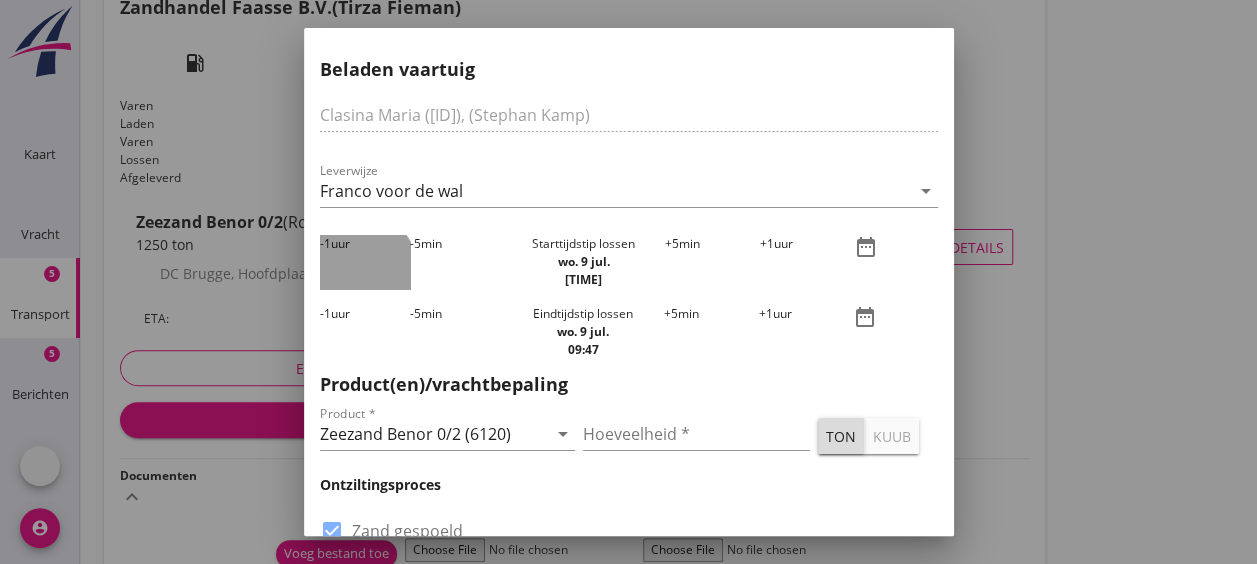click on "-1  uur" at bounding box center (365, 262) 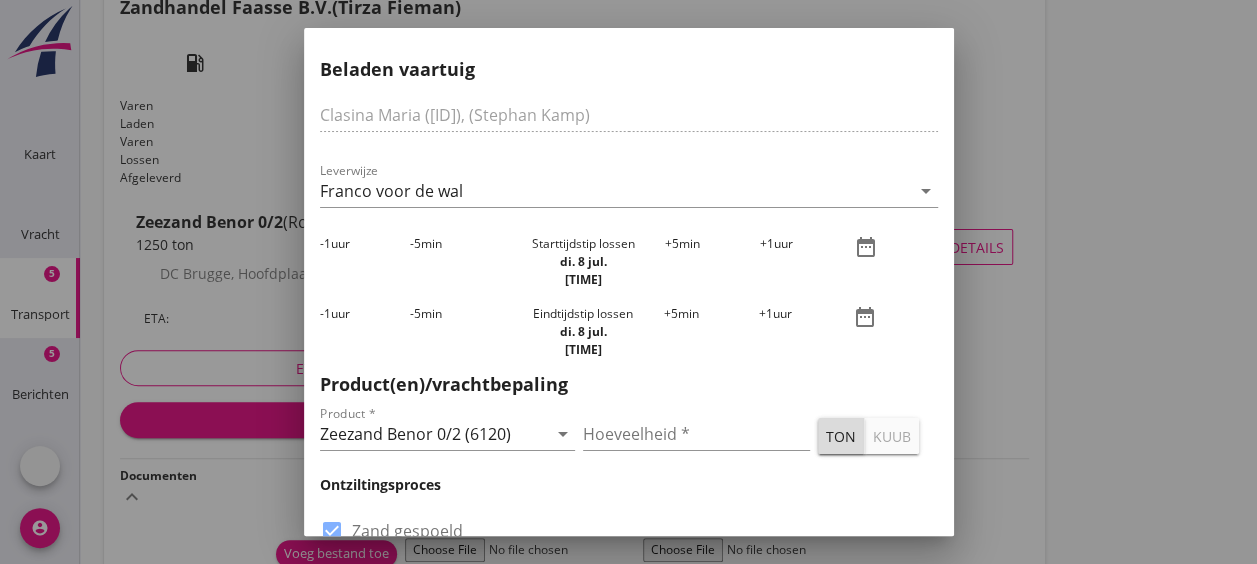 click on "-1  uur" at bounding box center [365, 262] 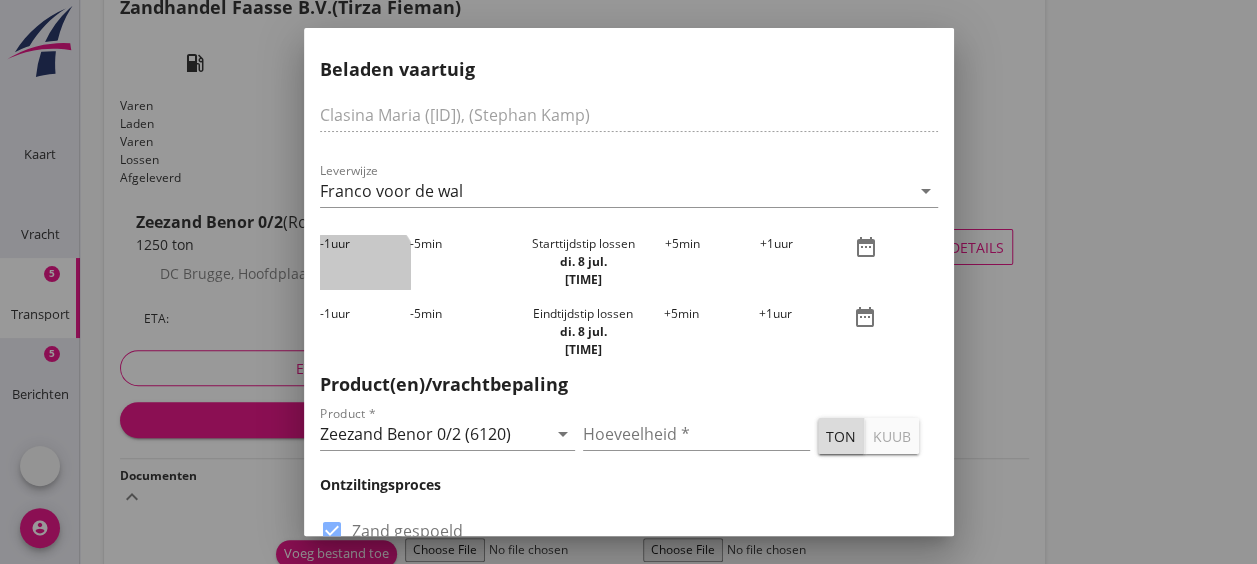 click on "-1  uur" at bounding box center (365, 262) 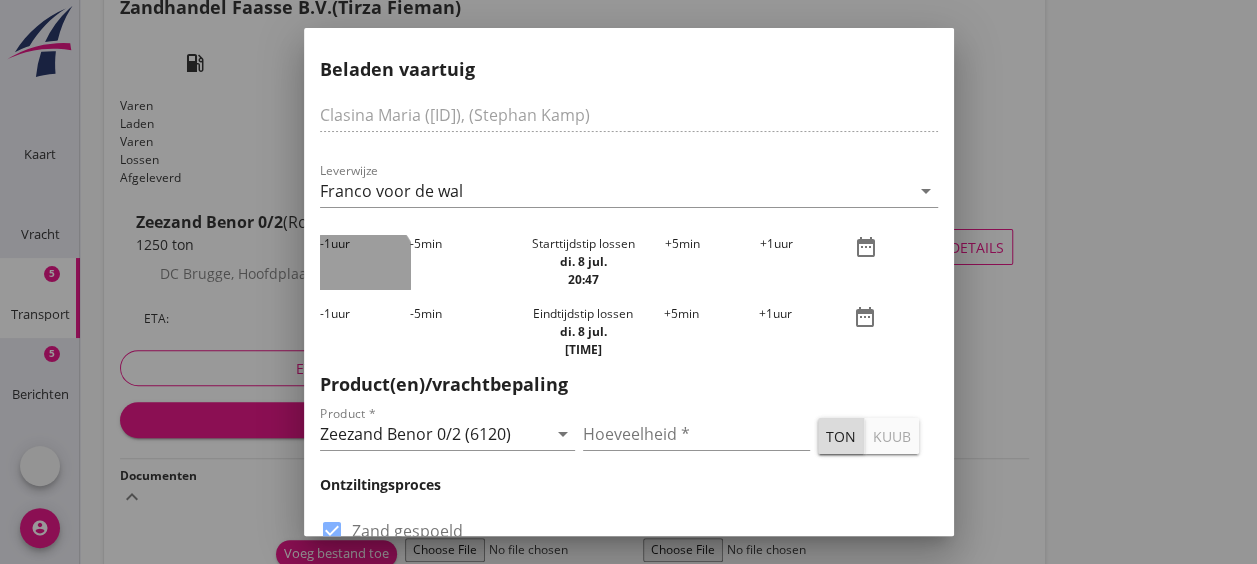 click on "-1  uur" at bounding box center [365, 262] 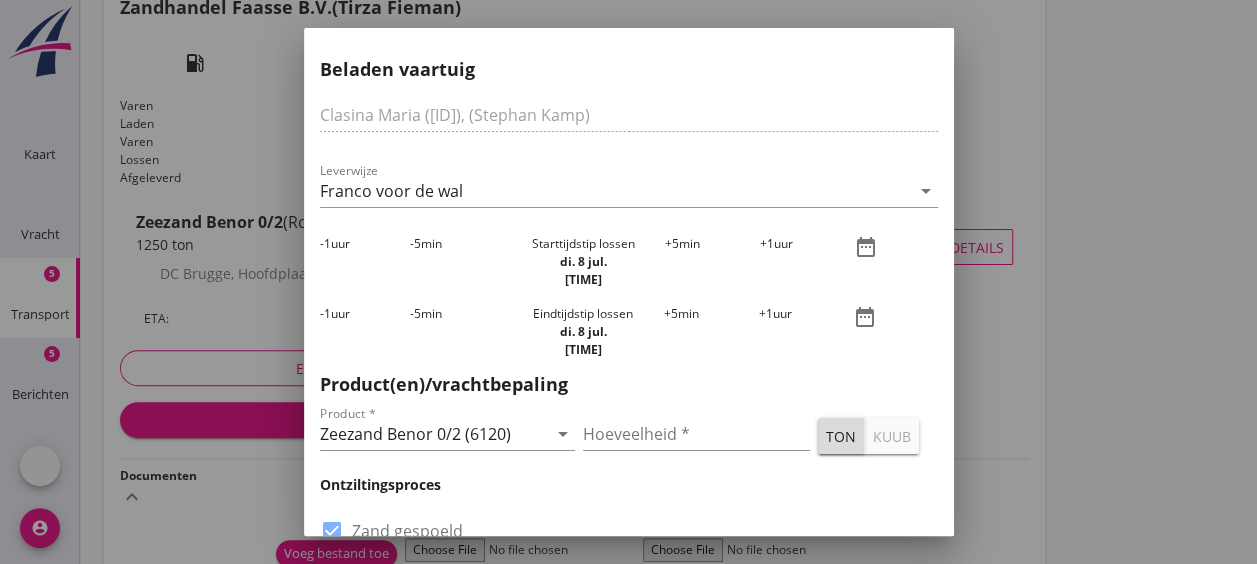 click on "-1  uur" at bounding box center (365, 262) 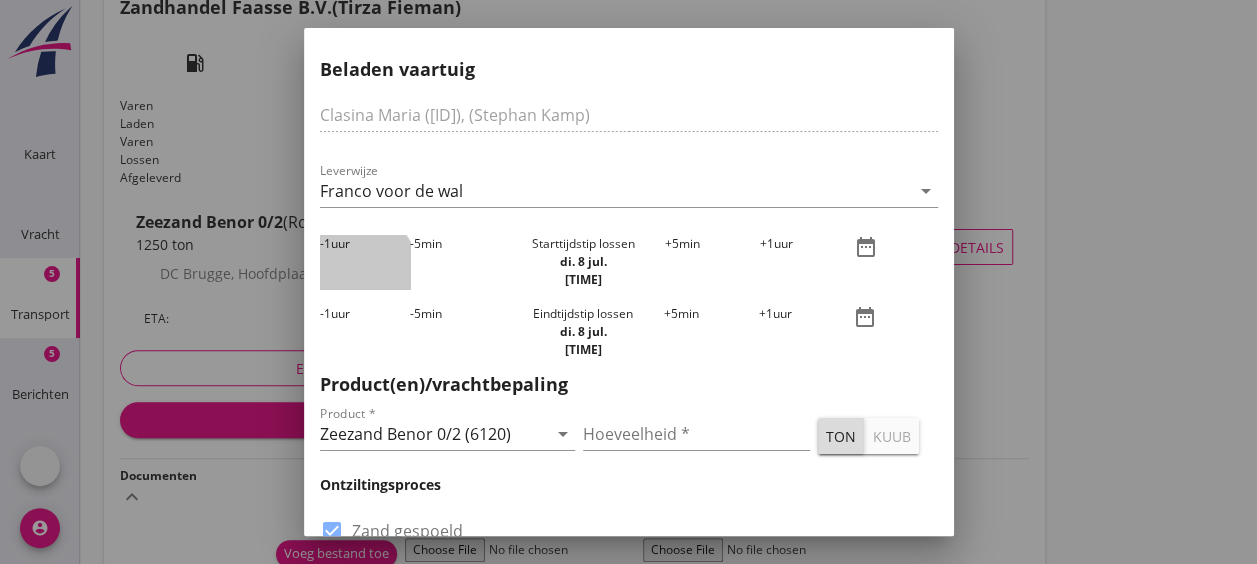 click on "-1  uur" at bounding box center (365, 262) 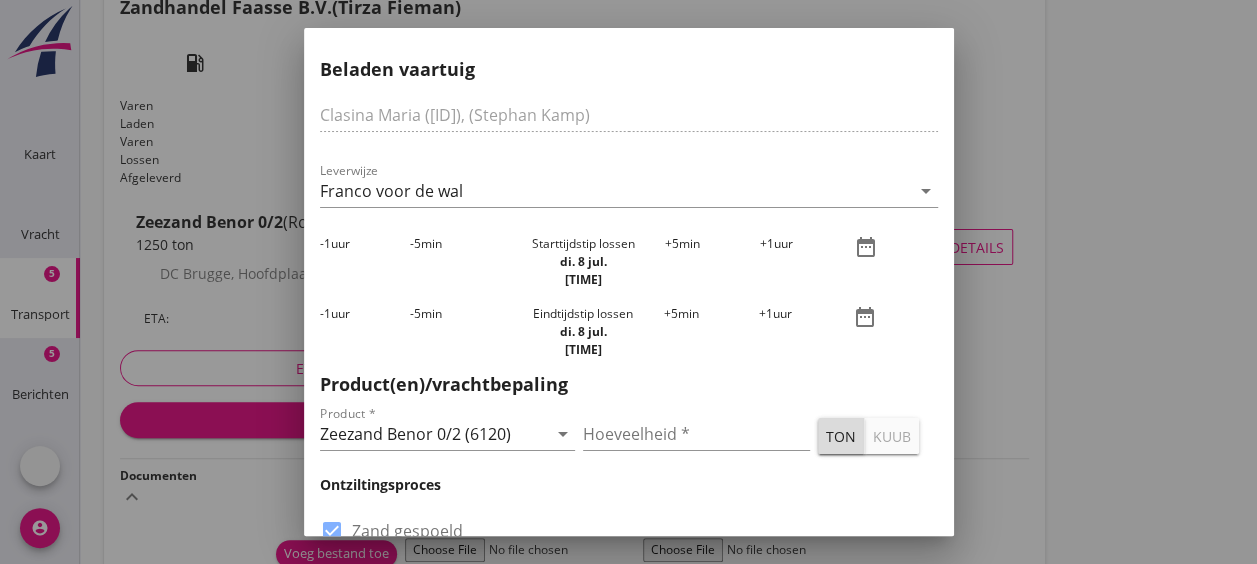 click on "-1  uur" at bounding box center (365, 262) 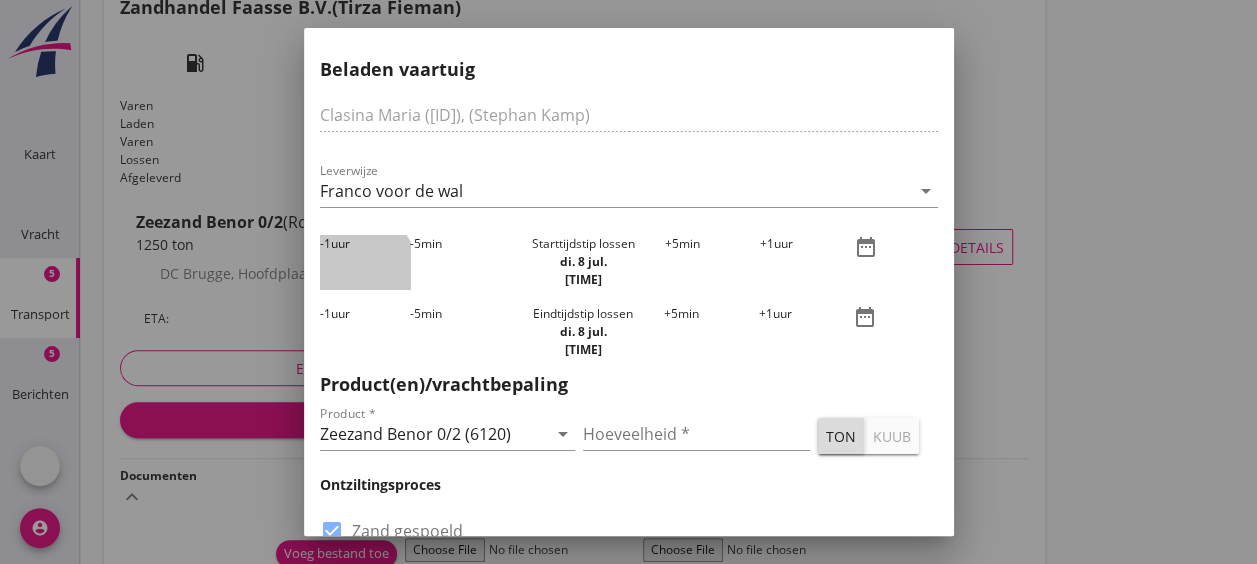 click on "-1  uur" at bounding box center (365, 262) 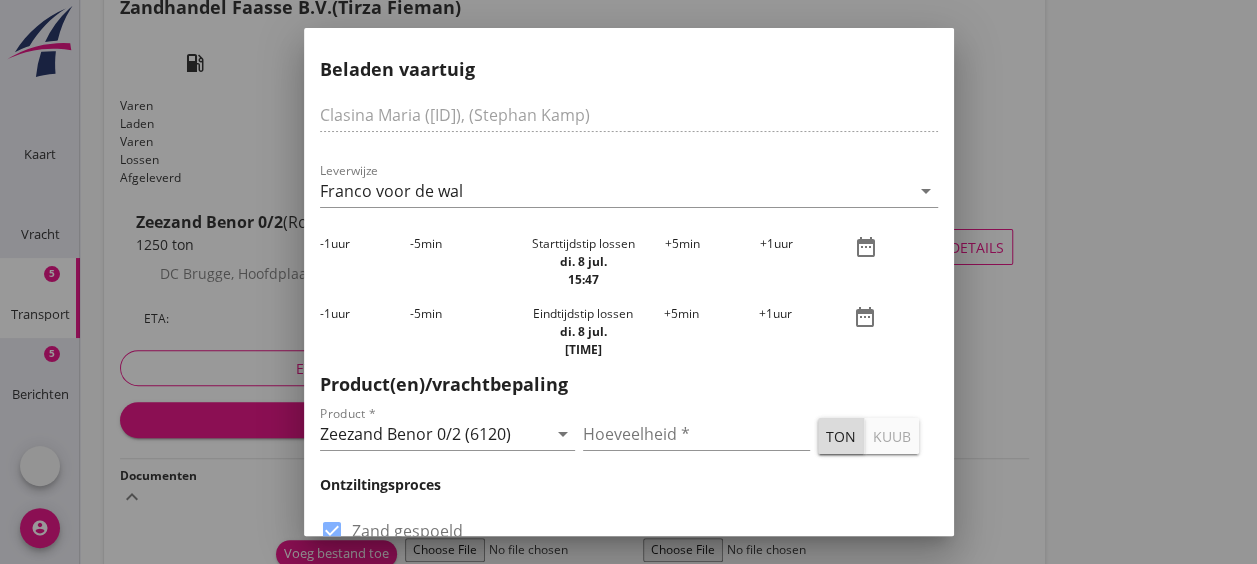 click on "-5  min" at bounding box center (456, 262) 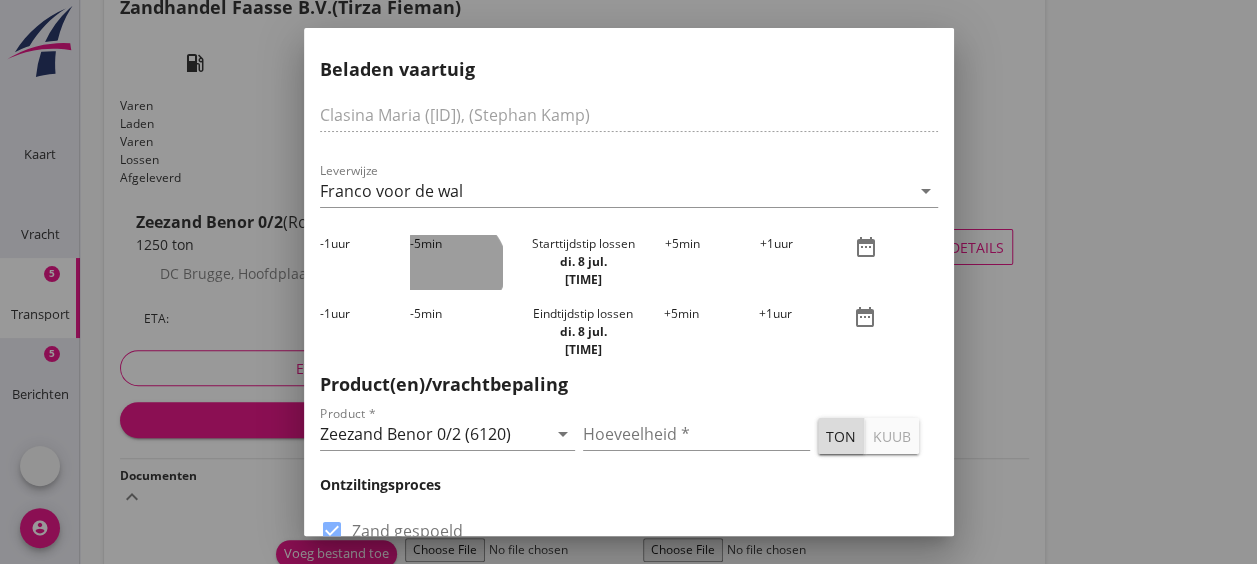 click on "-5  min" at bounding box center (456, 262) 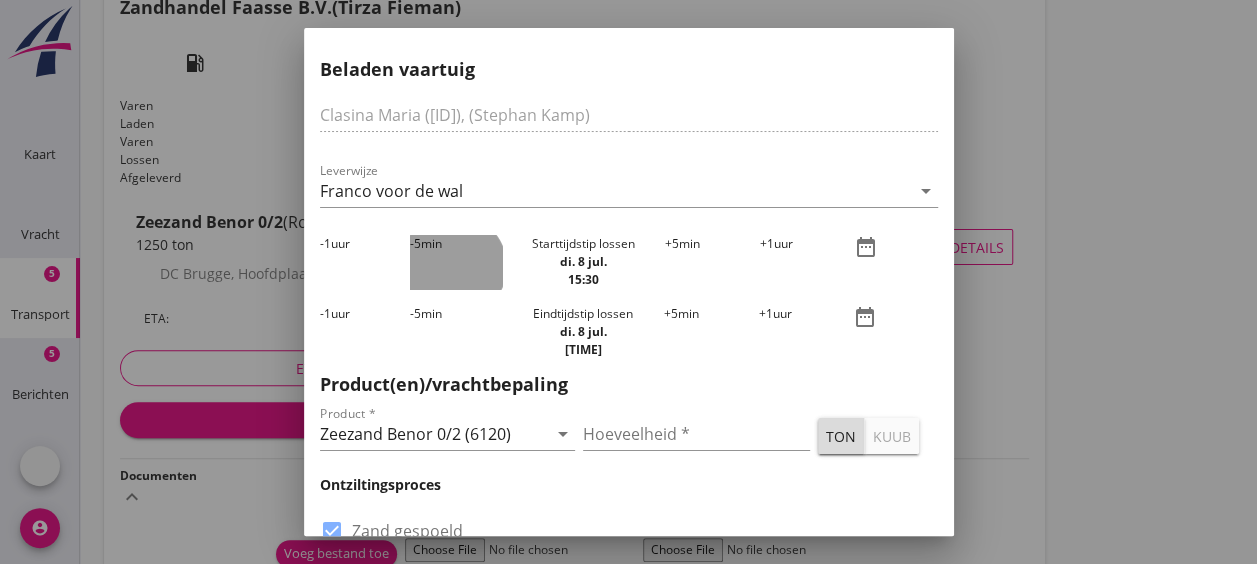 click on "-5  min" at bounding box center [456, 262] 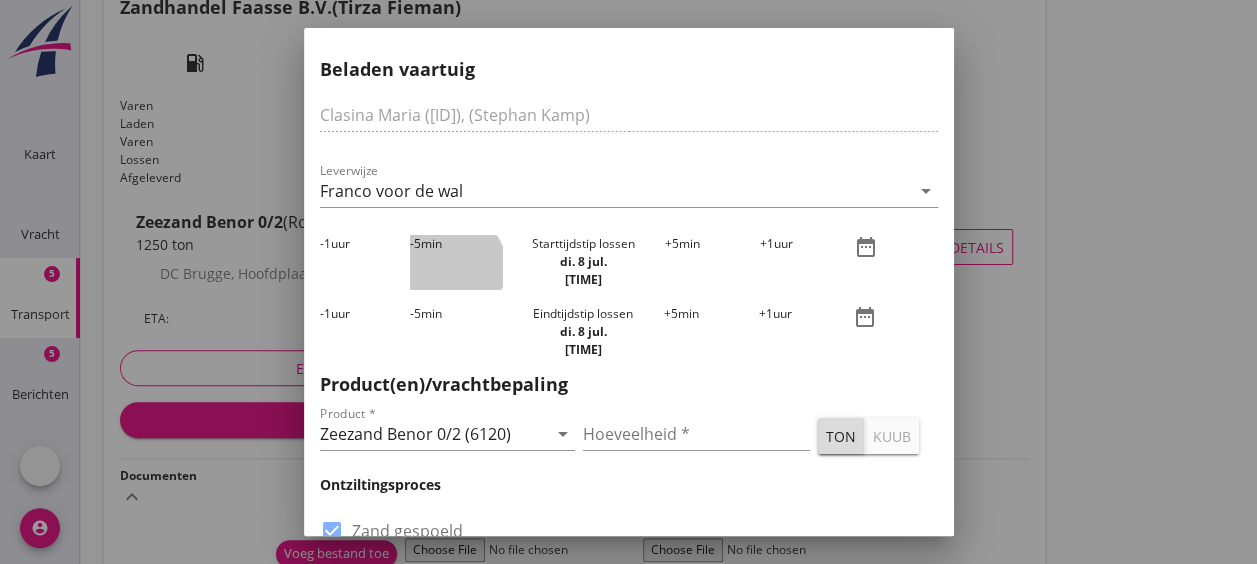 click on "-5  min" at bounding box center [456, 262] 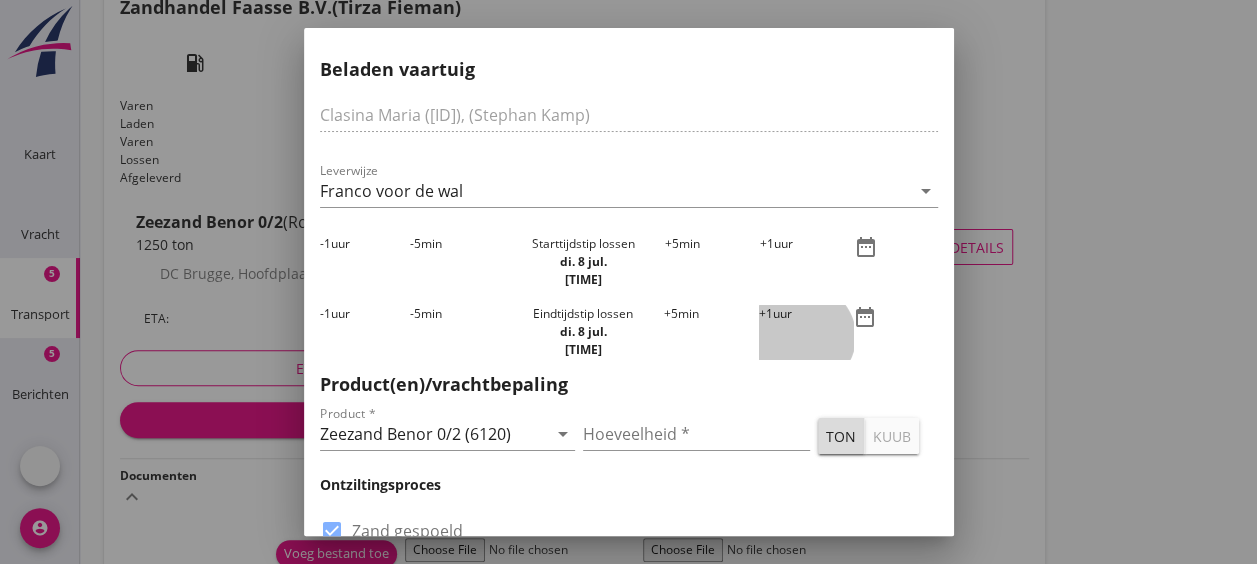 click on "+1  uur" at bounding box center (806, 332) 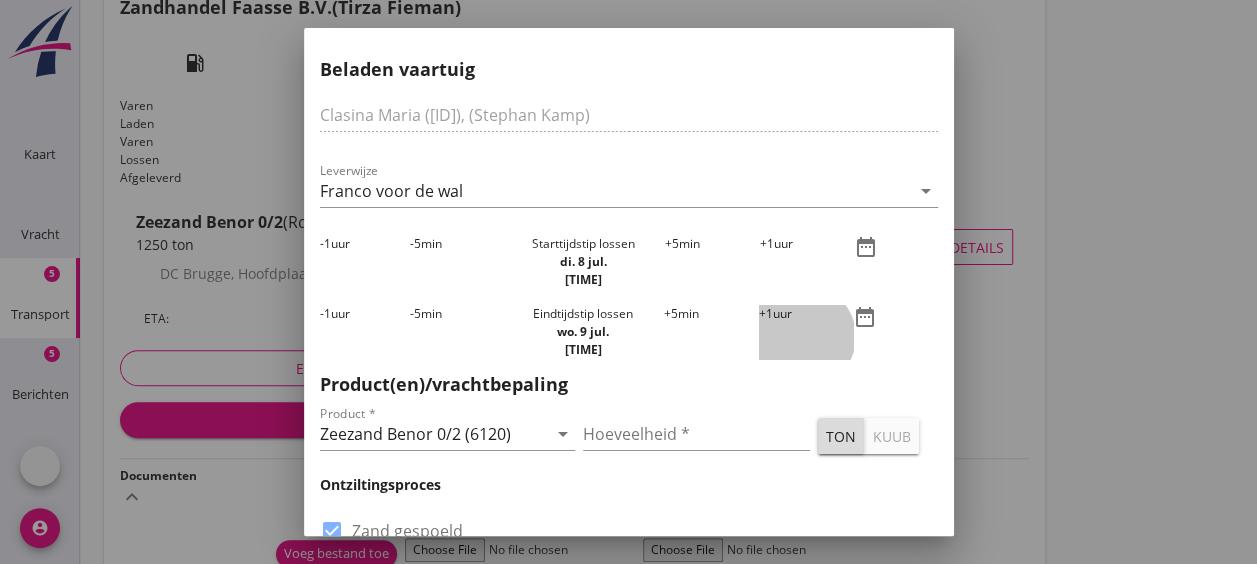 click on "+1  uur" at bounding box center (806, 332) 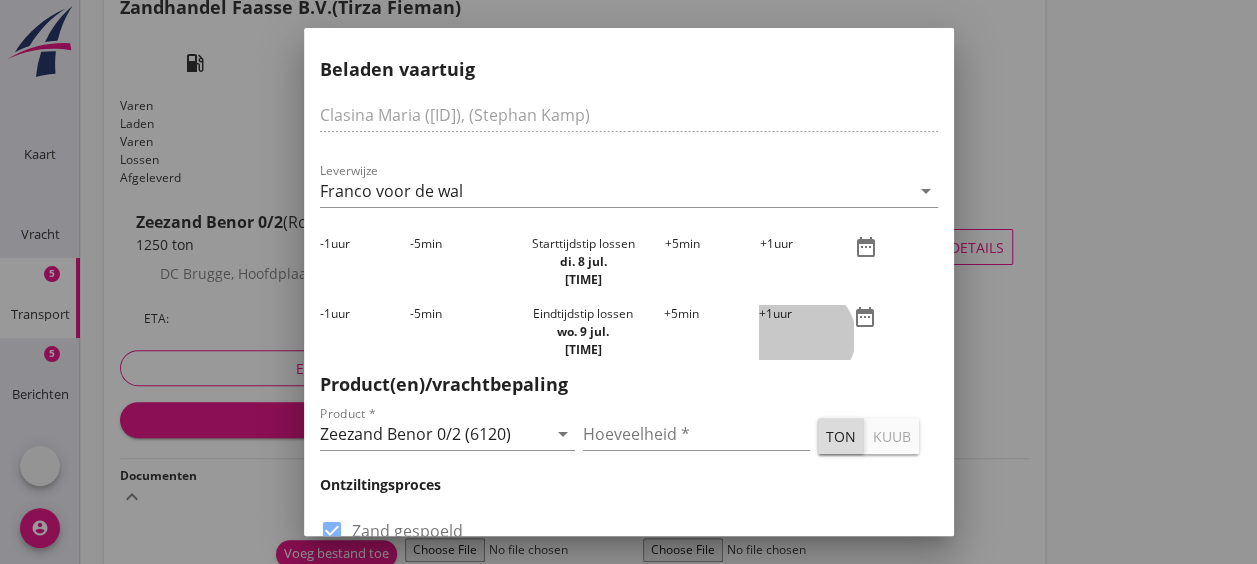 click on "+1  uur" at bounding box center (806, 332) 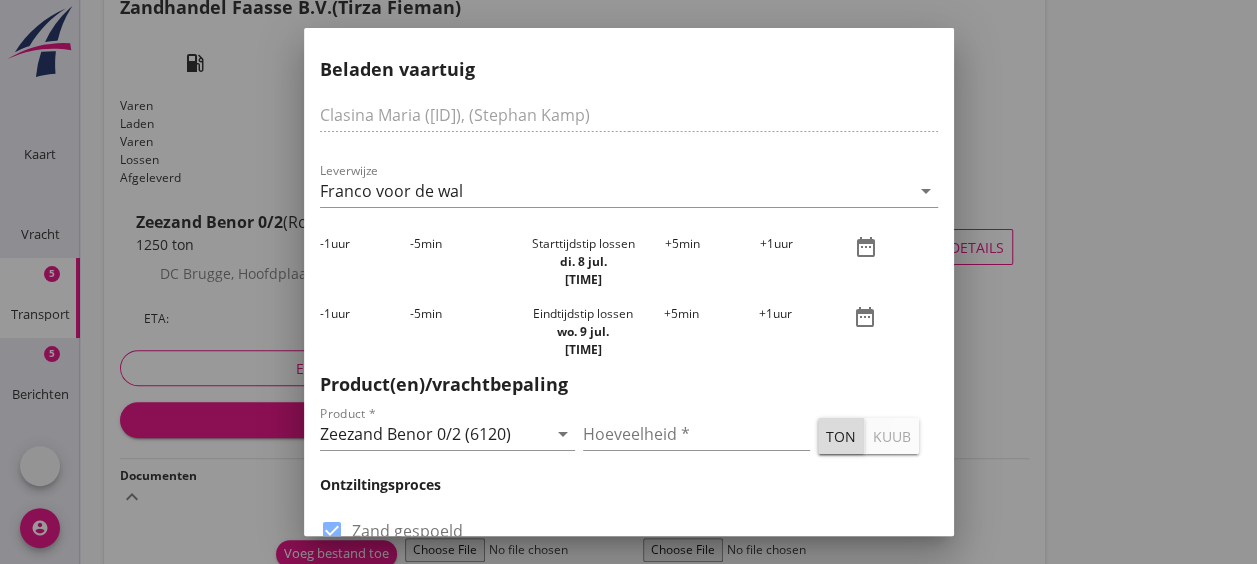 click on "+1  uur" at bounding box center [806, 332] 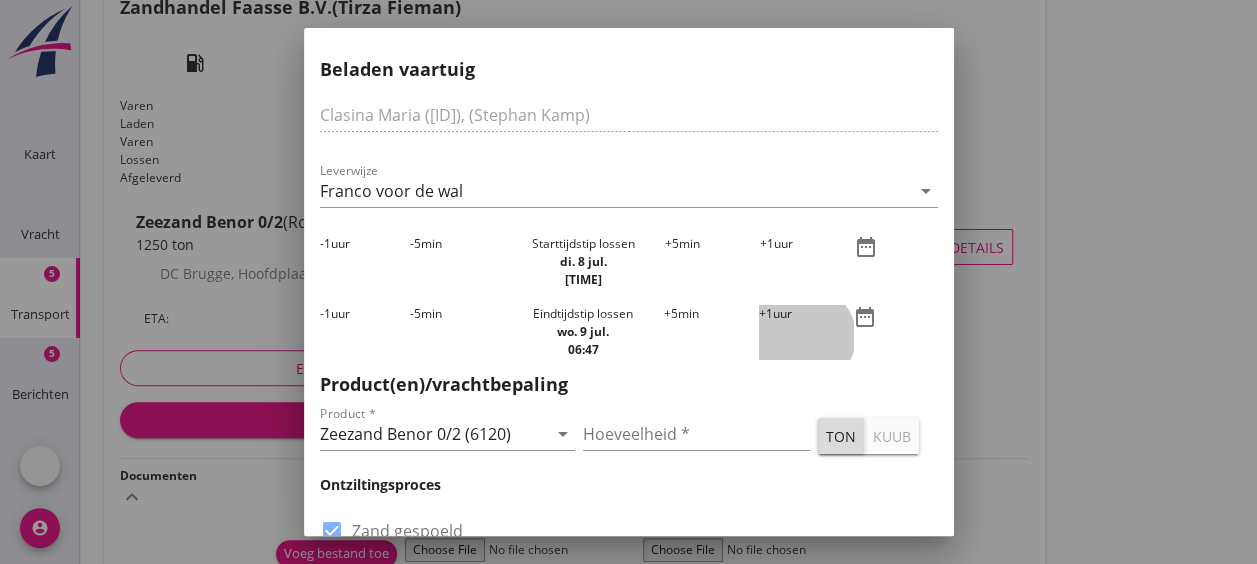 click on "+1  uur" at bounding box center [806, 332] 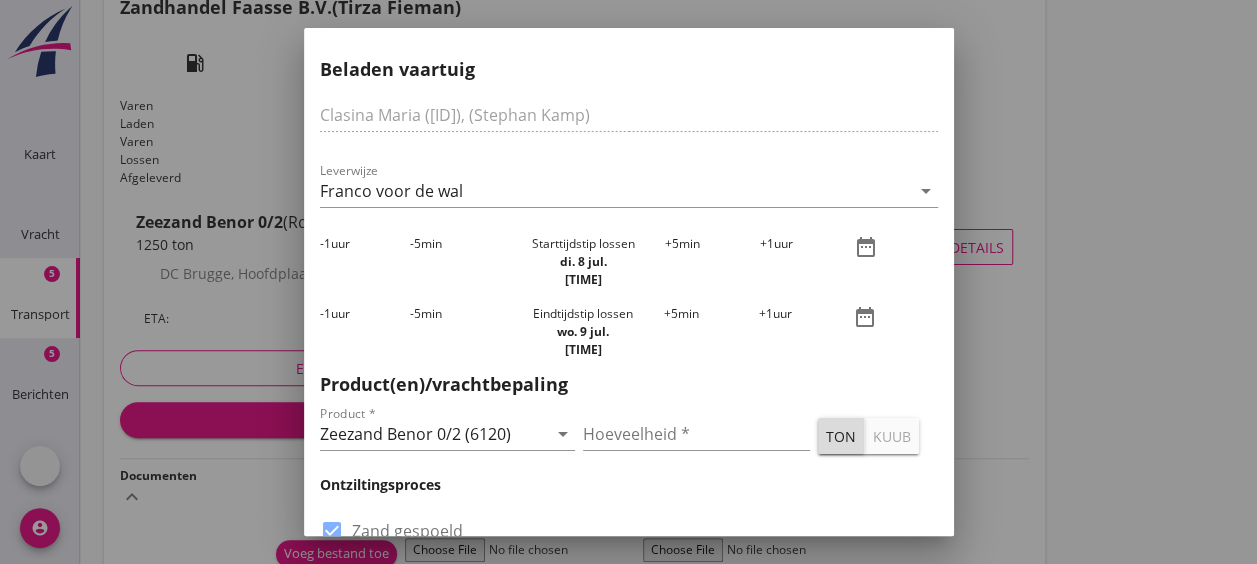 click on "+5  min" at bounding box center [712, 332] 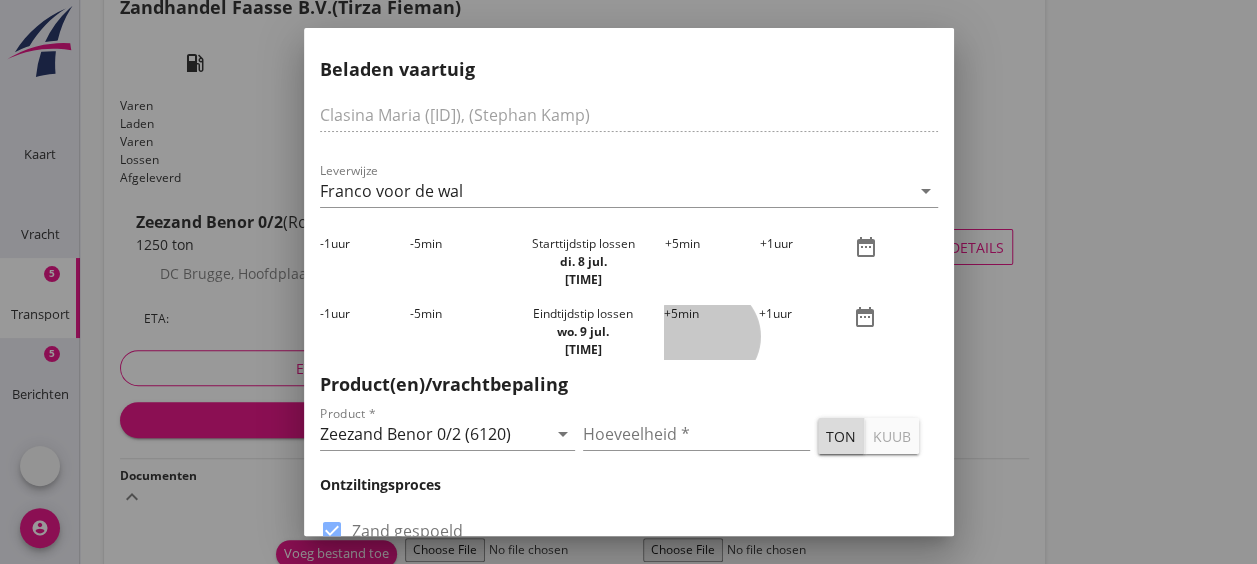 click on "+5  min" at bounding box center [712, 332] 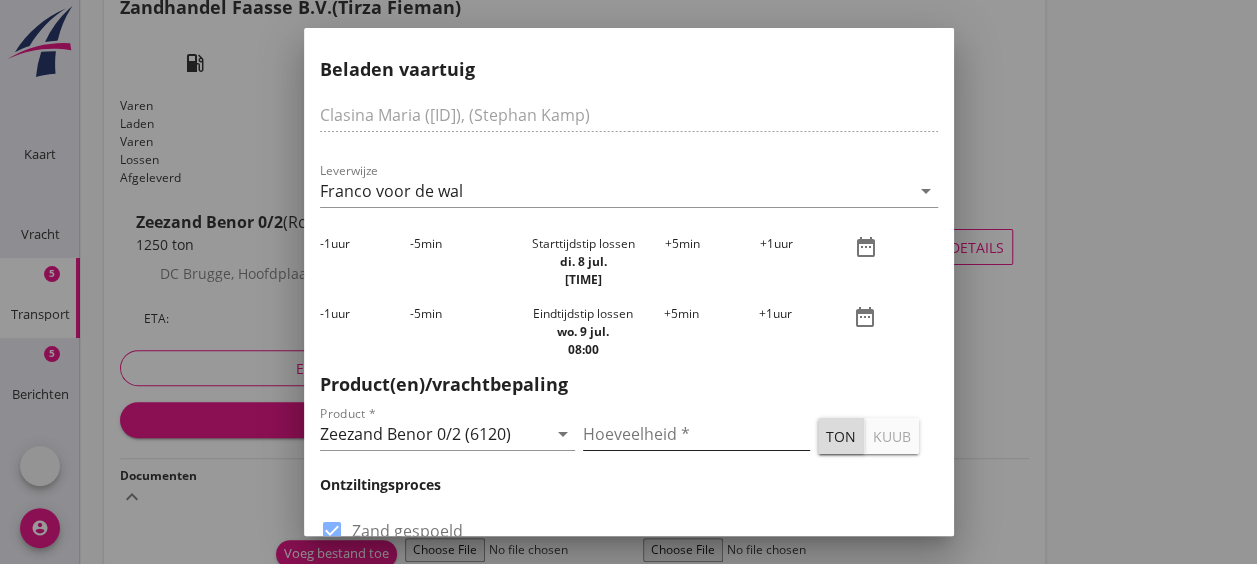 click at bounding box center [696, 434] 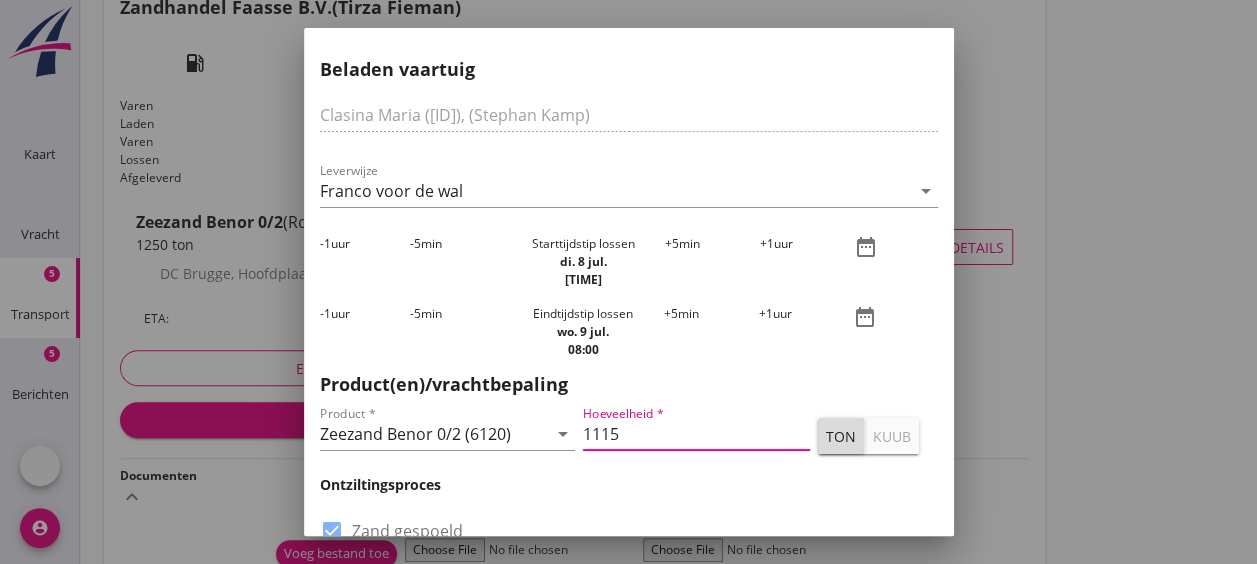 type on "1115" 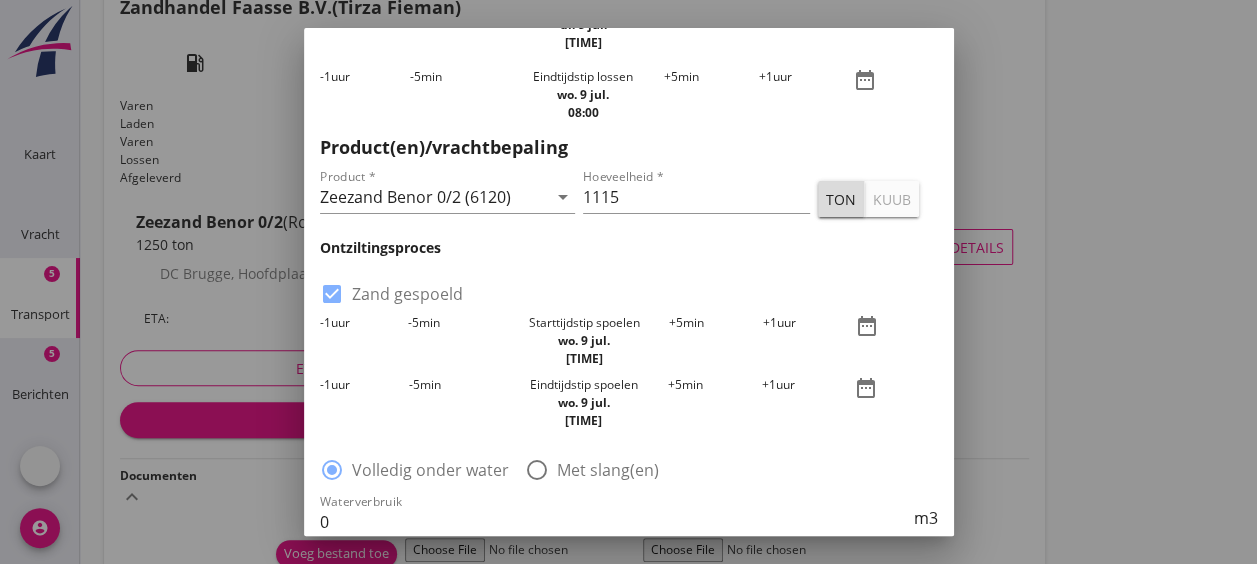 scroll, scrollTop: 785, scrollLeft: 0, axis: vertical 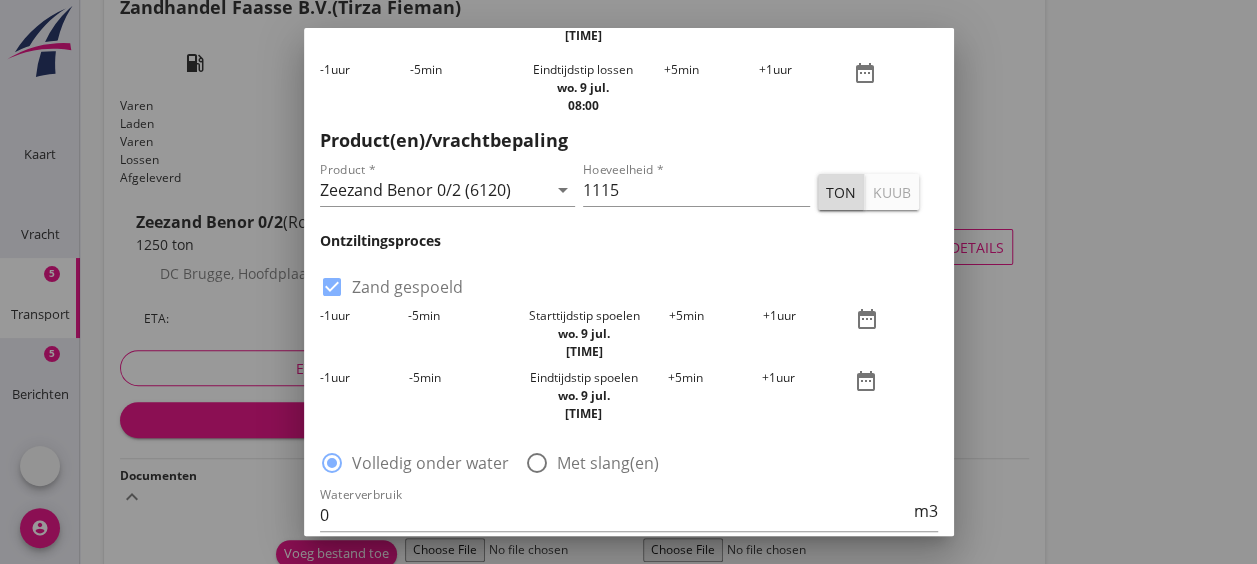 click on "-1  uur" at bounding box center (364, 334) 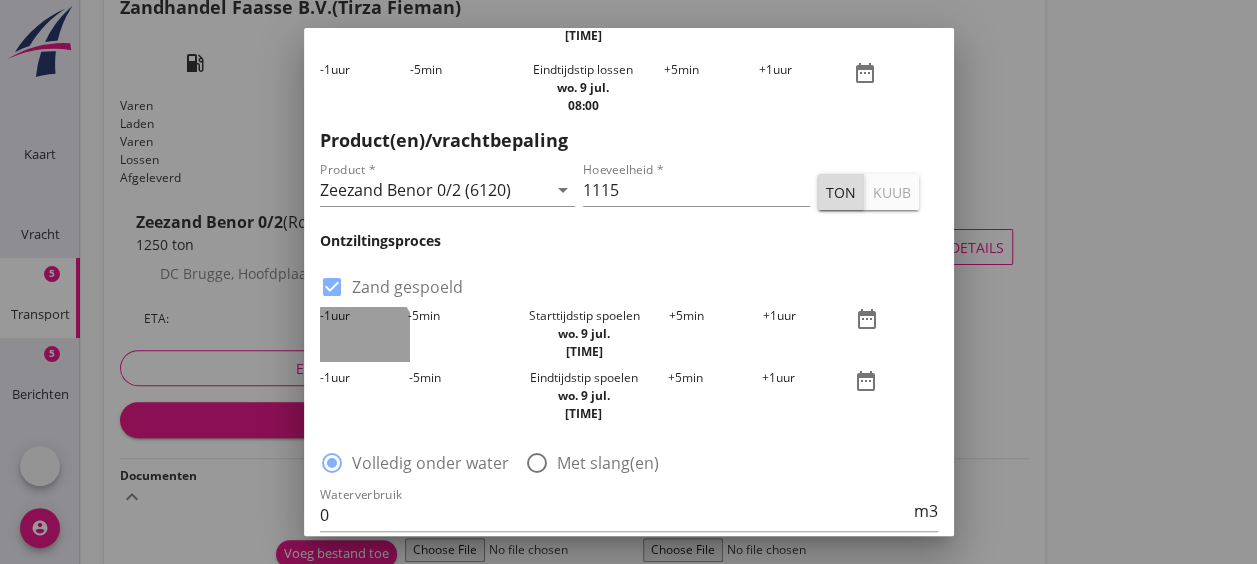 click on "-1  uur" at bounding box center [364, 334] 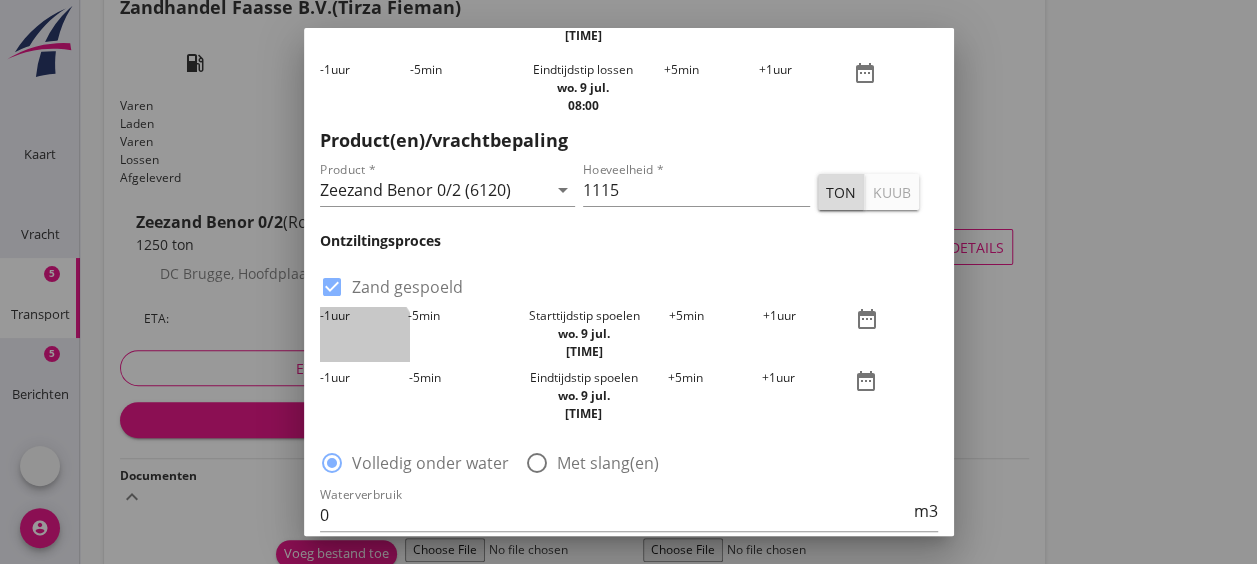 click on "-1  uur" at bounding box center [364, 334] 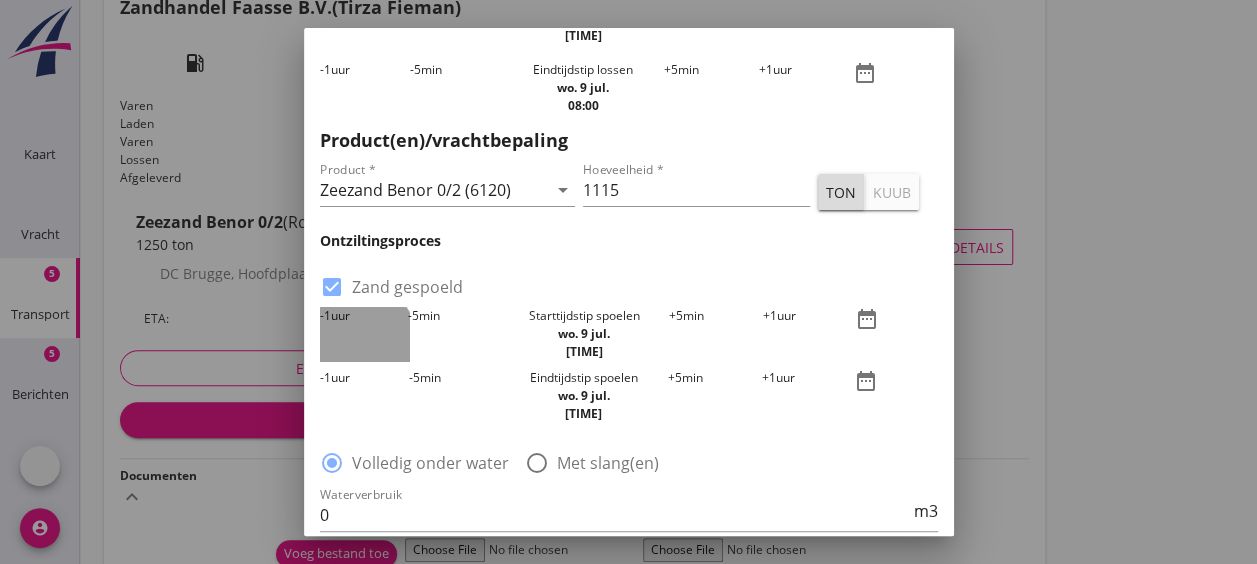 click on "-1  uur" at bounding box center (364, 334) 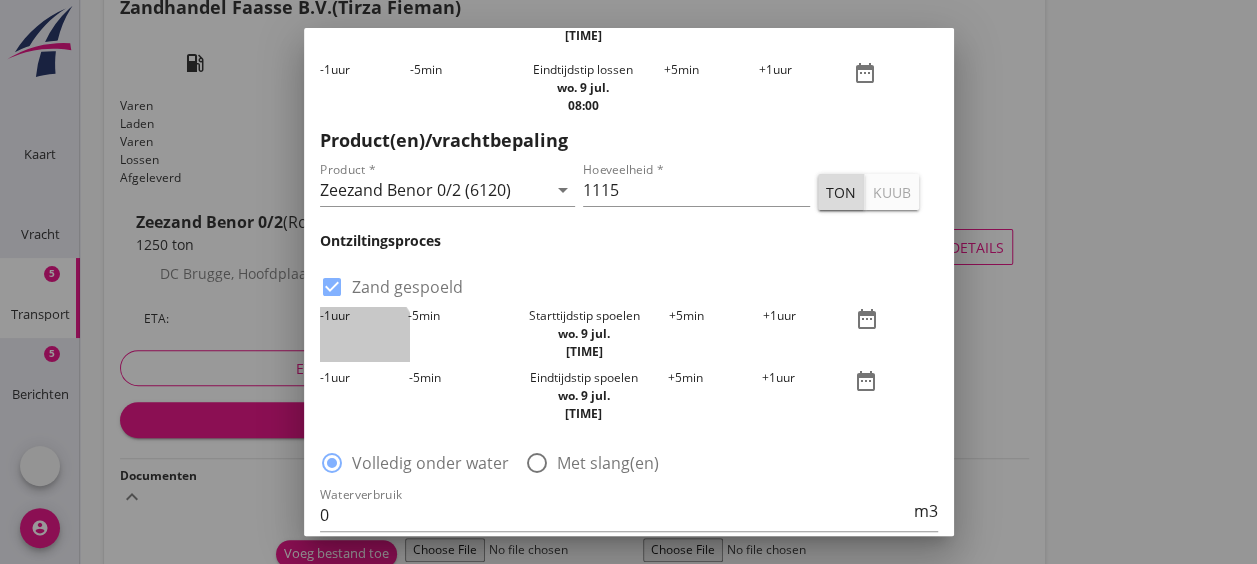 click on "-1  uur" at bounding box center (364, 334) 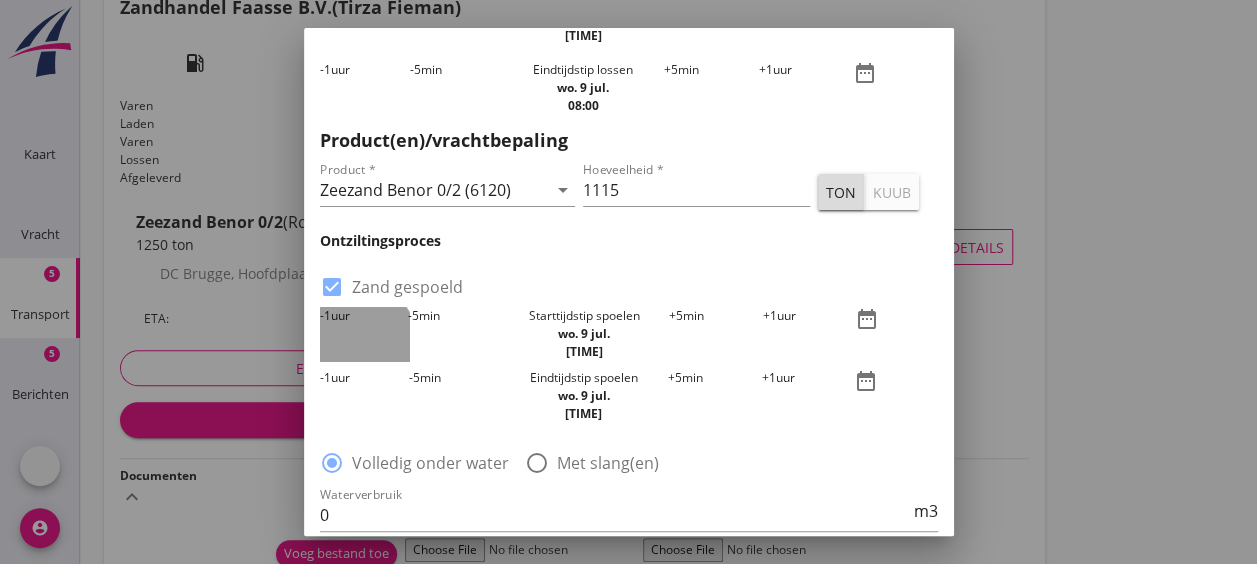 click on "-1  uur" at bounding box center [364, 334] 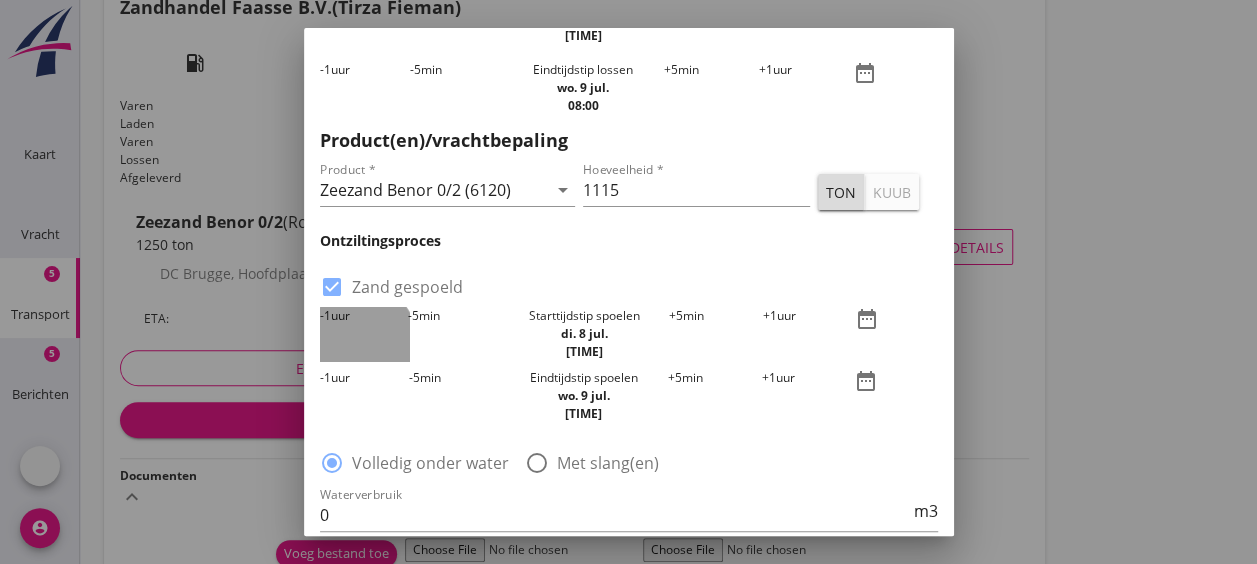 click on "-1  uur" at bounding box center [364, 334] 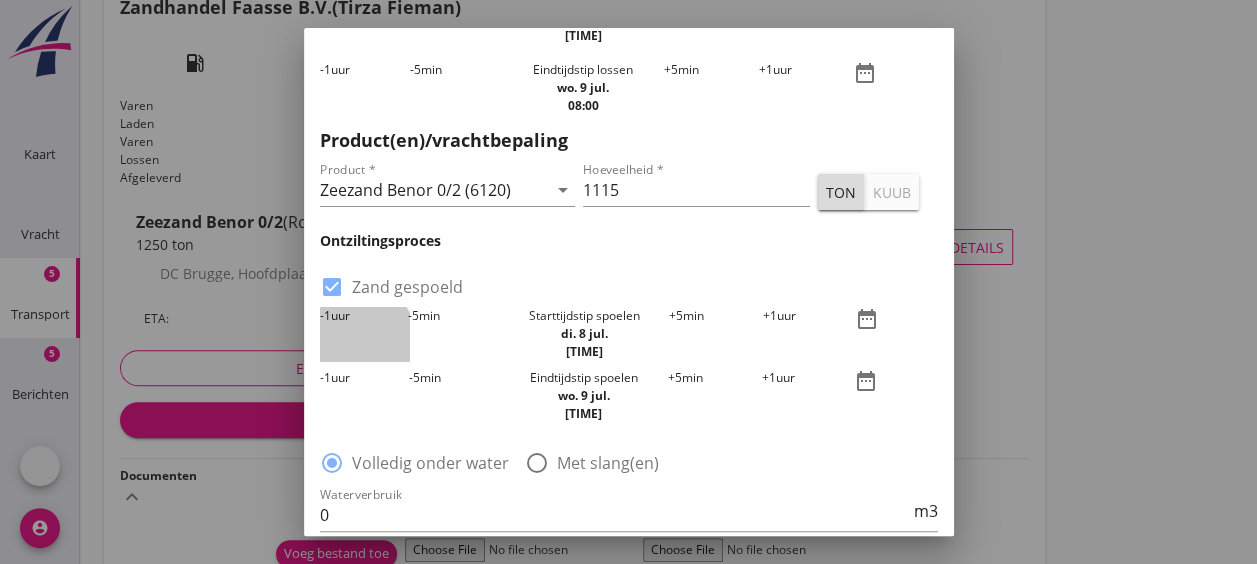 click on "-1  uur" at bounding box center [364, 334] 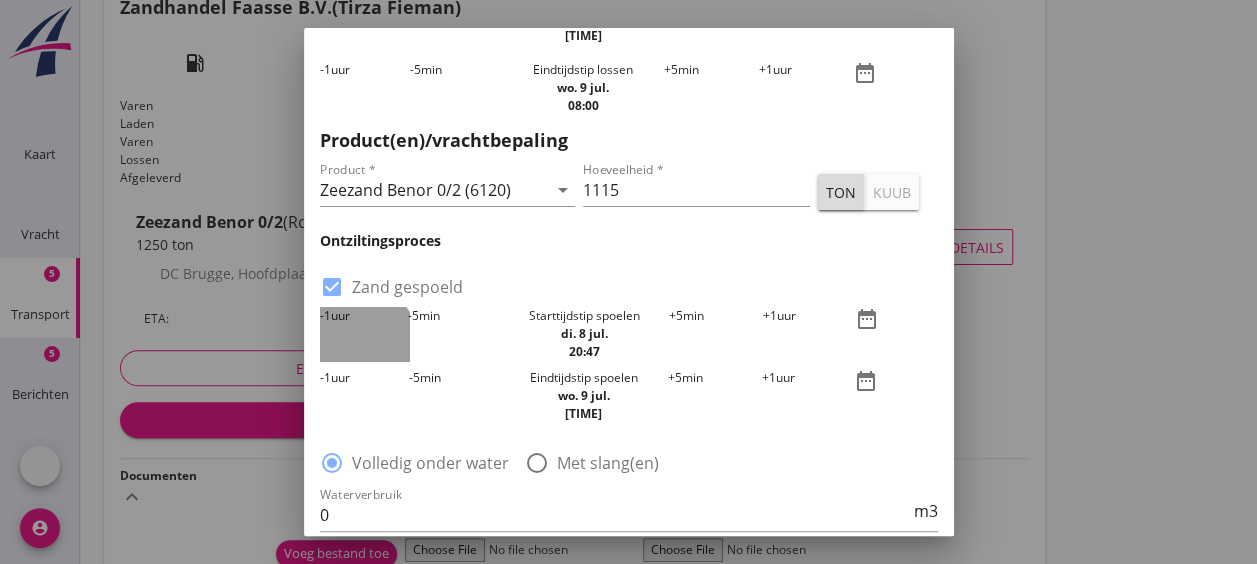click on "-1  uur" at bounding box center [364, 334] 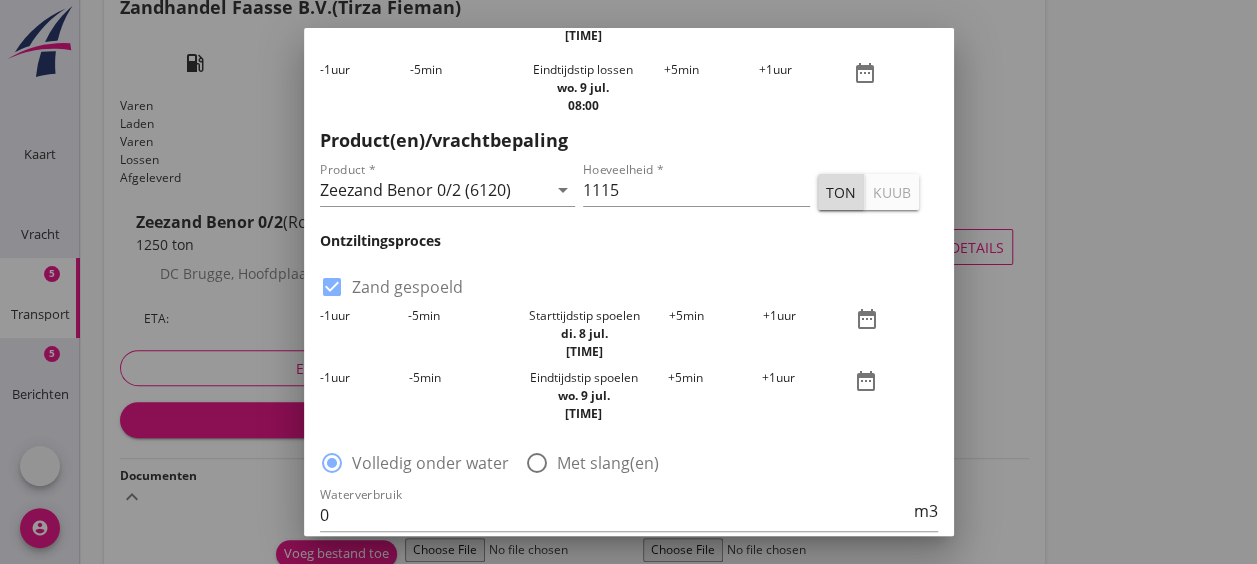 click on "-1  uur" at bounding box center [364, 334] 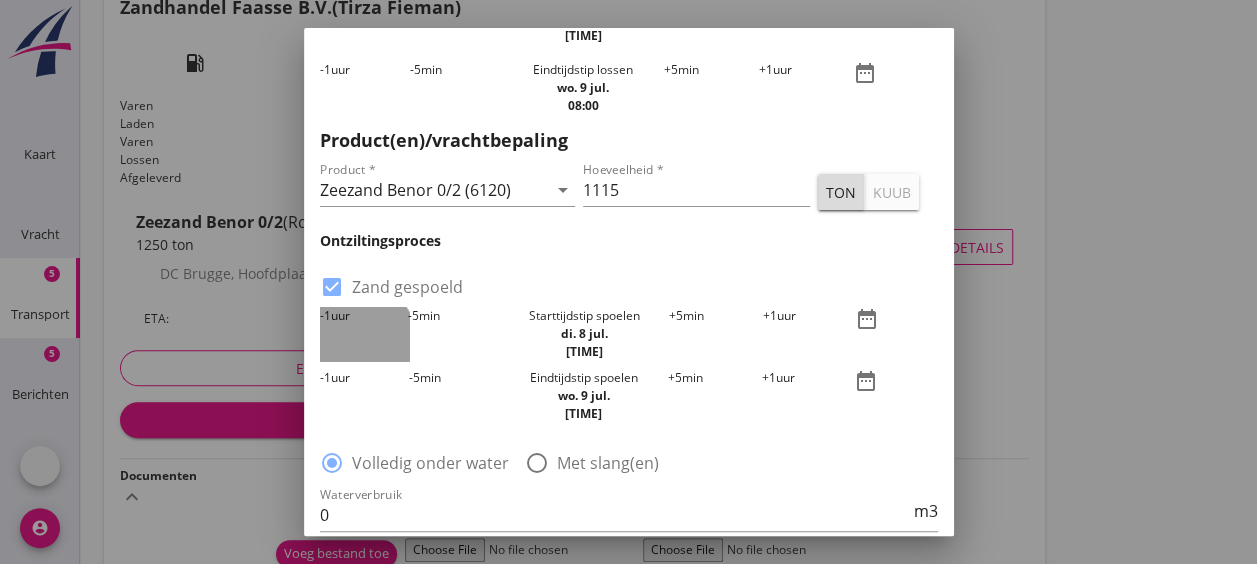 click on "-1  uur" at bounding box center [364, 334] 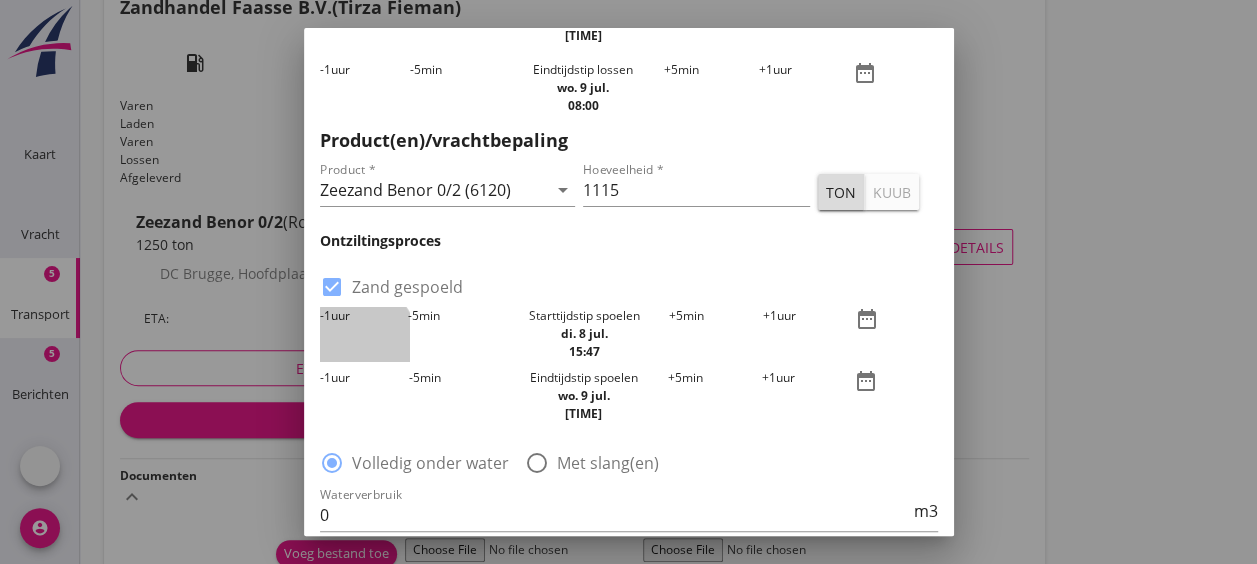click on "-1  uur" at bounding box center (364, 334) 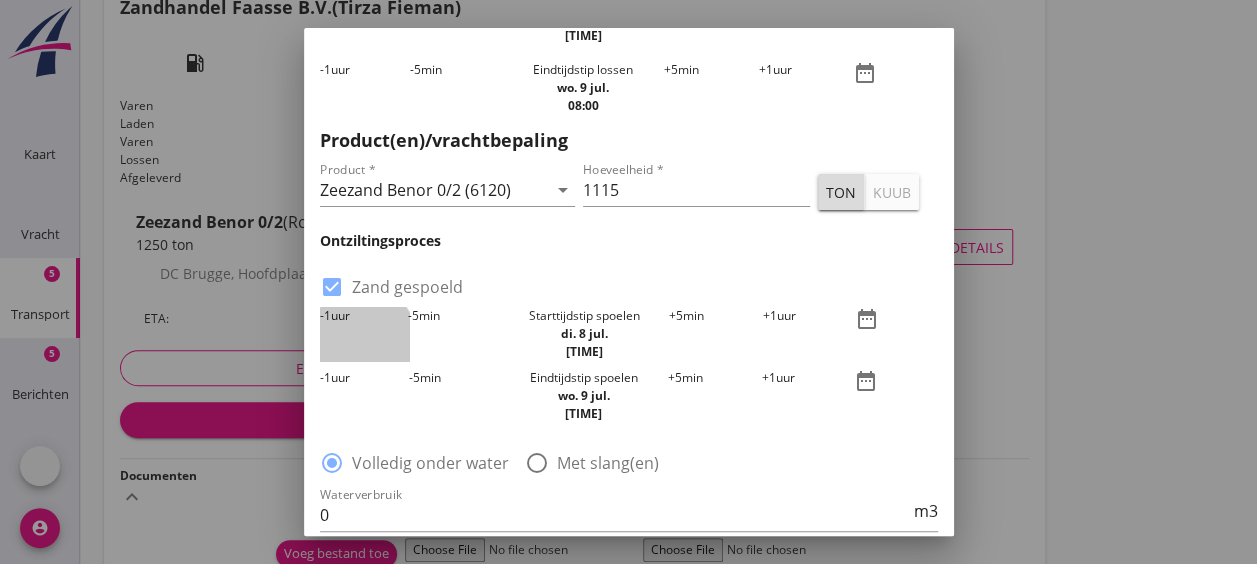 click on "-1  uur" at bounding box center [364, 334] 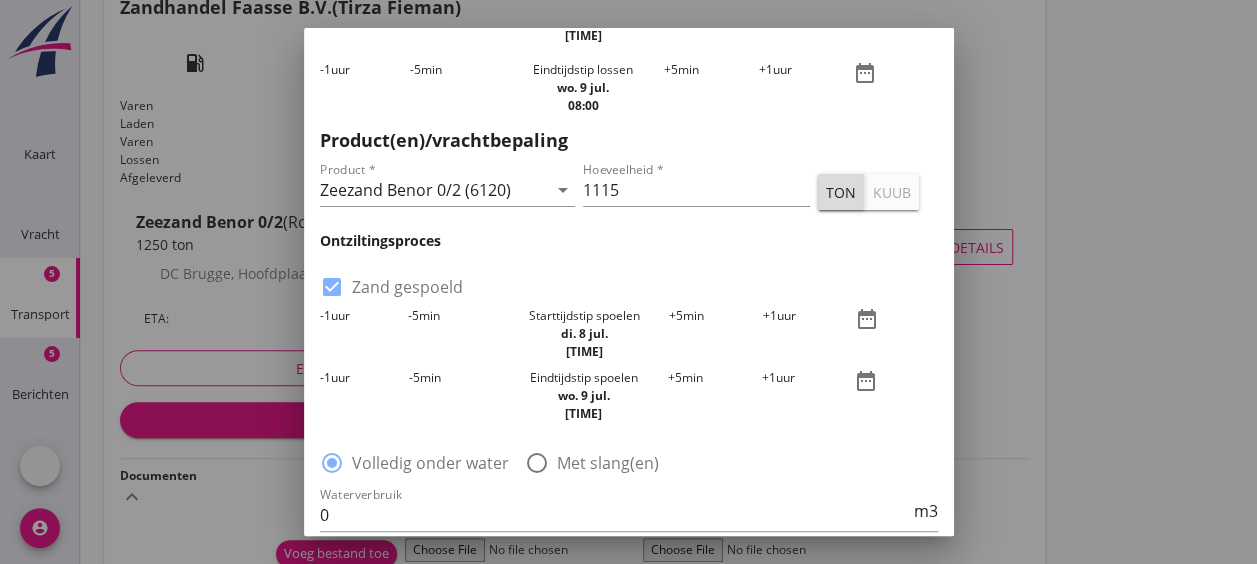 click on "+5  min" at bounding box center [716, 334] 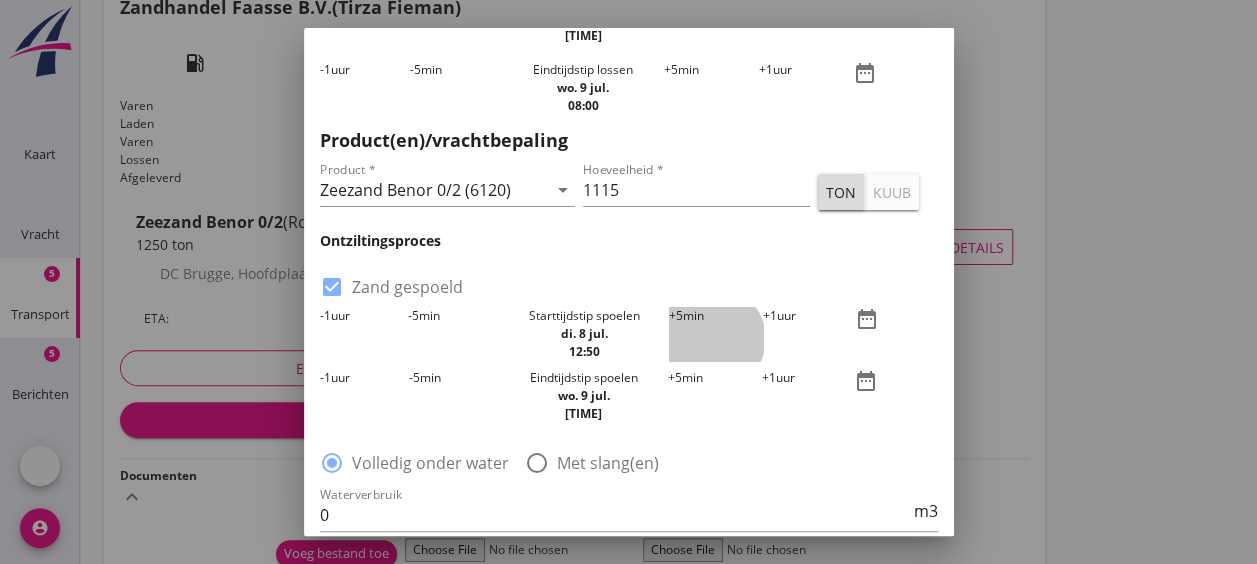 click on "+5  min" at bounding box center [716, 334] 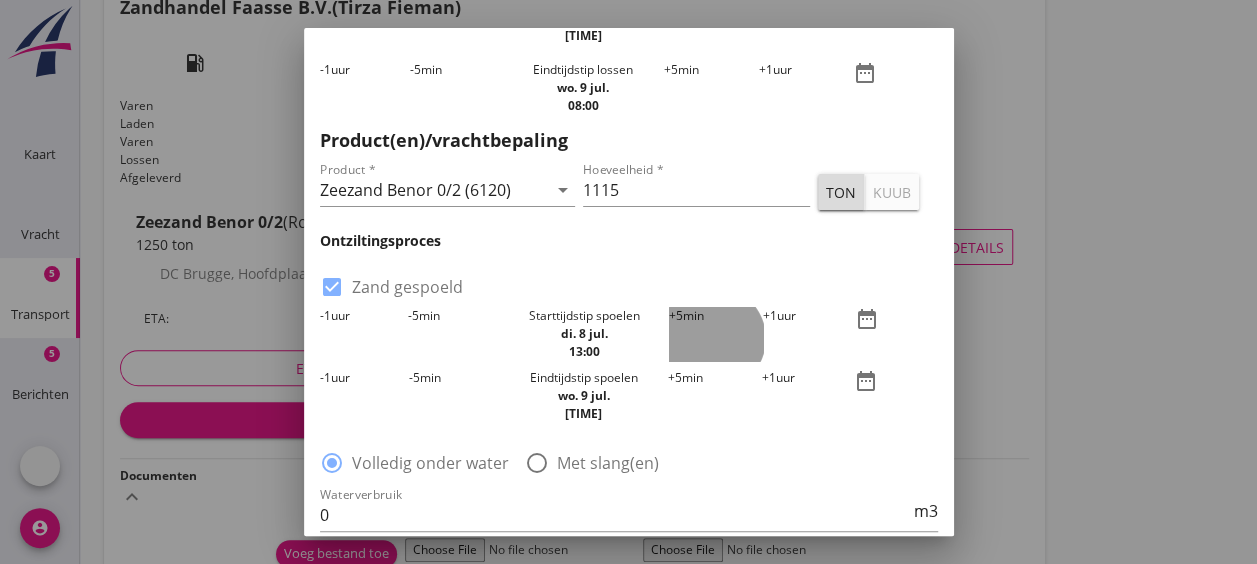 click on "+5  min" at bounding box center [716, 334] 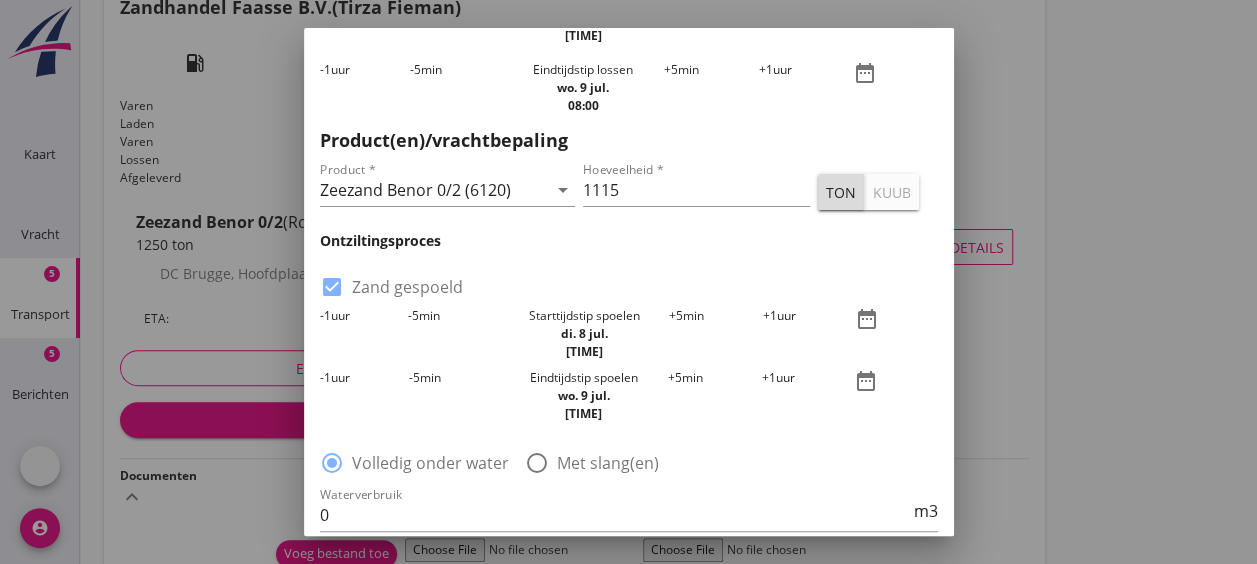 click on "-5  min" at bounding box center [453, 334] 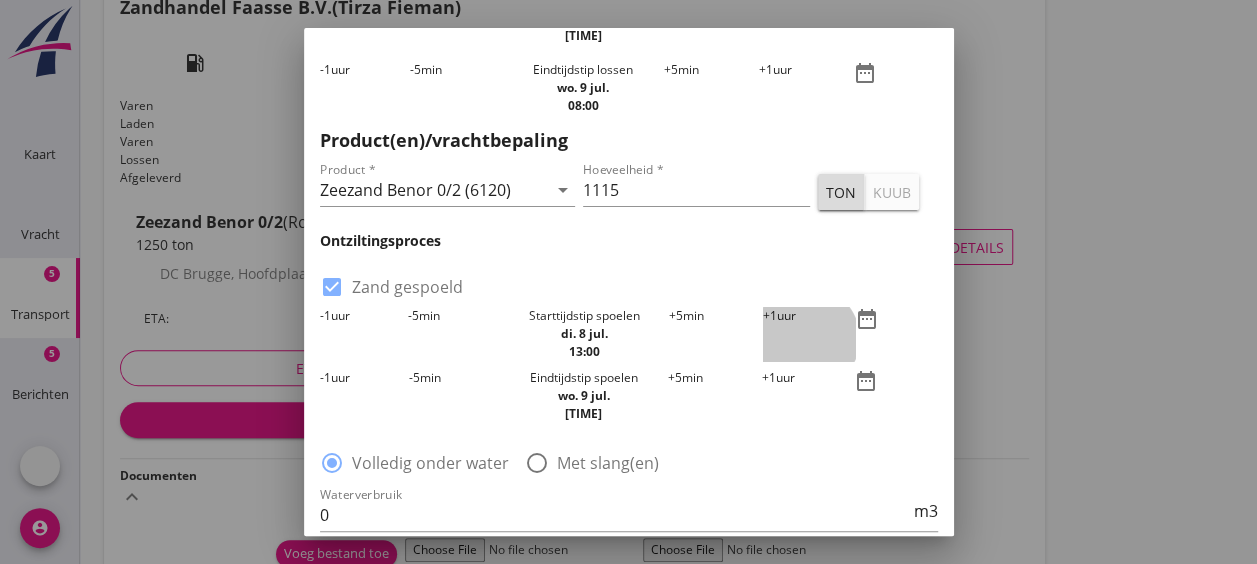 click on "+1" at bounding box center [770, 315] 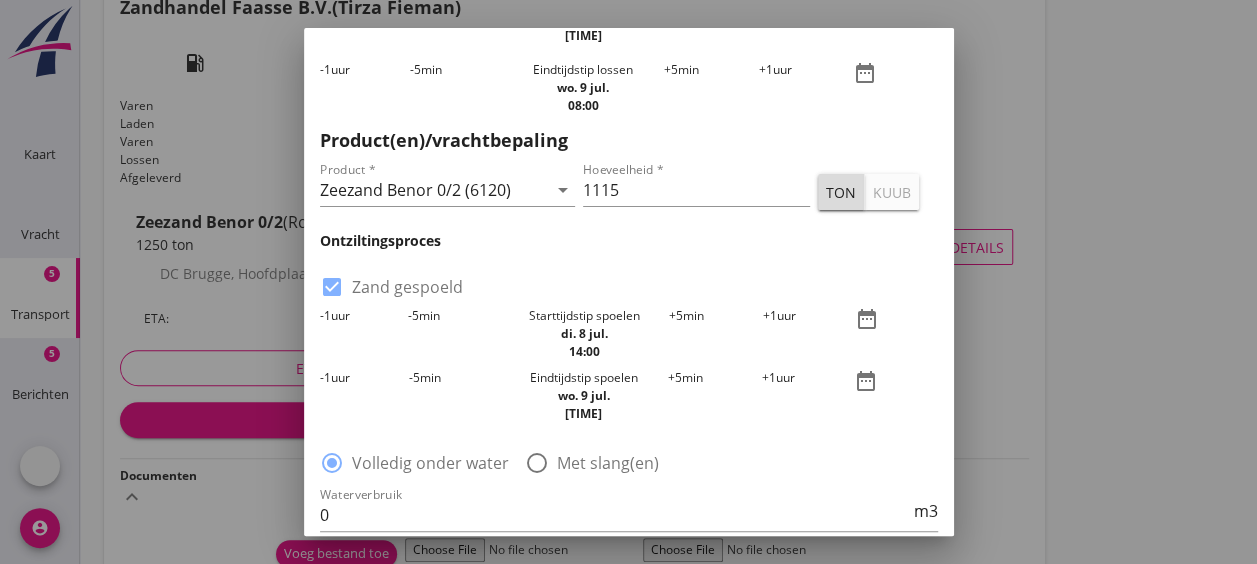 click on "-1  uur" at bounding box center [364, 396] 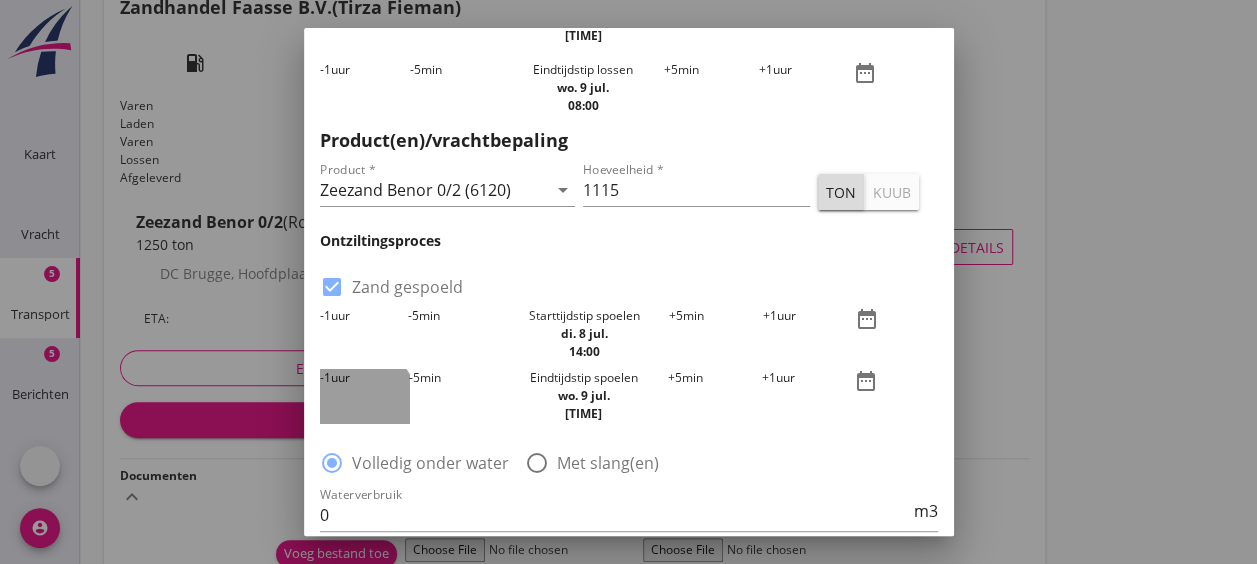 click on "-1  uur" at bounding box center [364, 396] 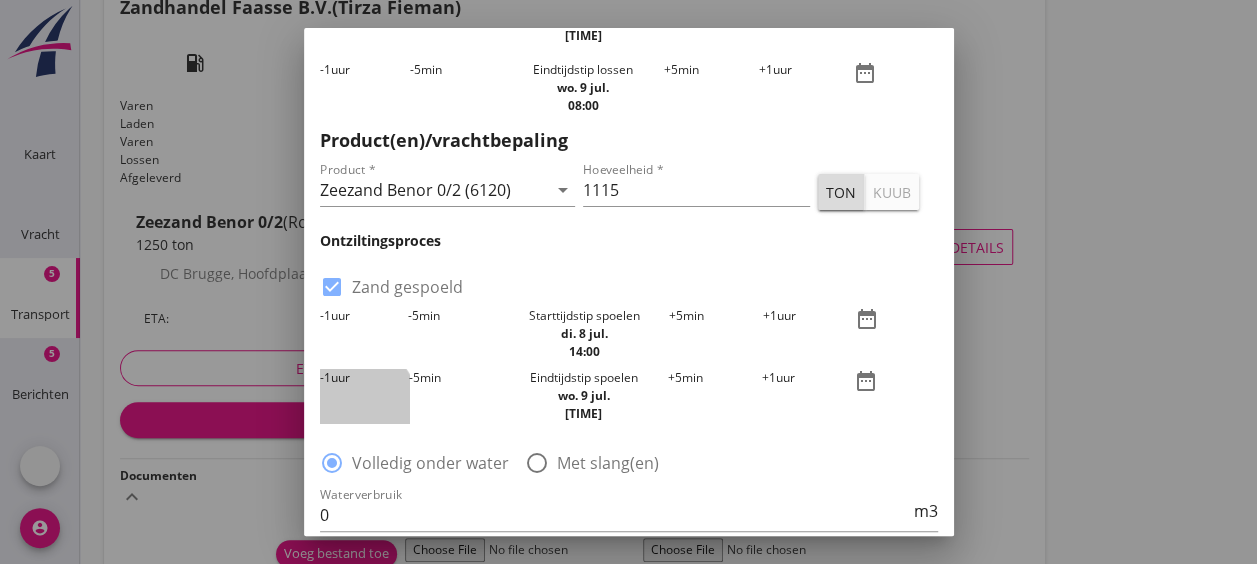 click on "-1  uur" at bounding box center [364, 396] 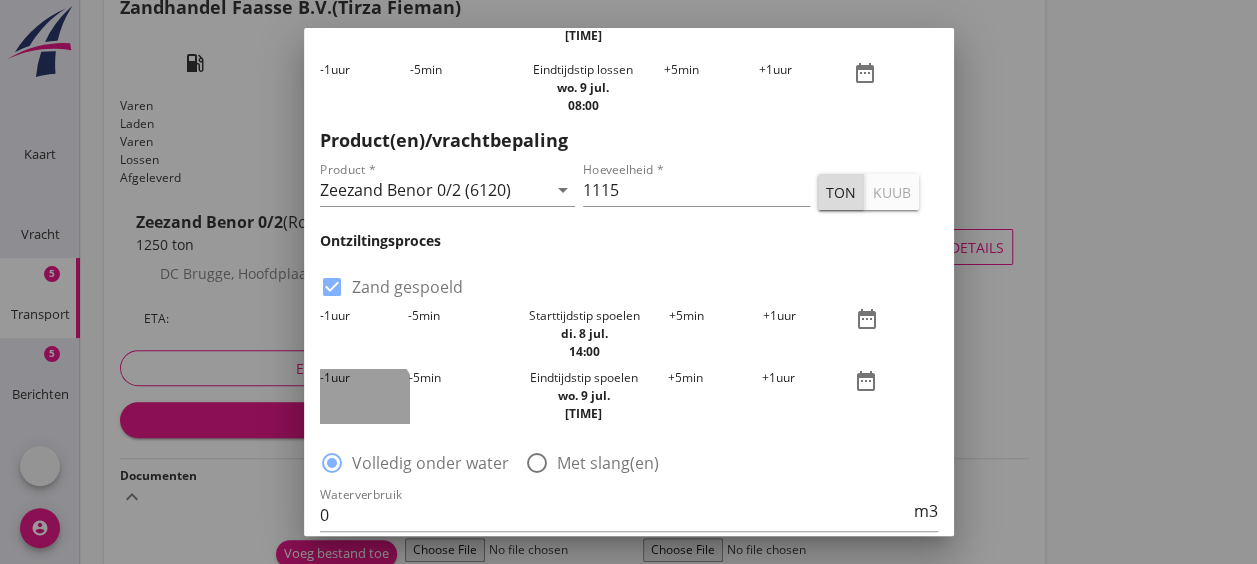 click on "-1  uur" at bounding box center (364, 396) 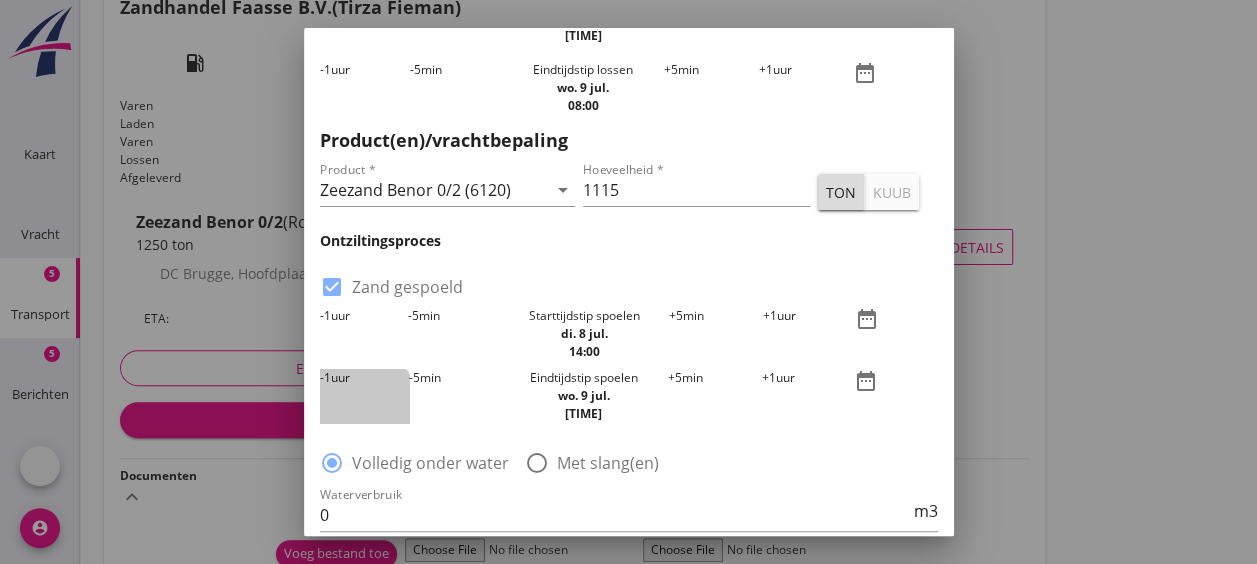 click on "-1  uur" at bounding box center [364, 396] 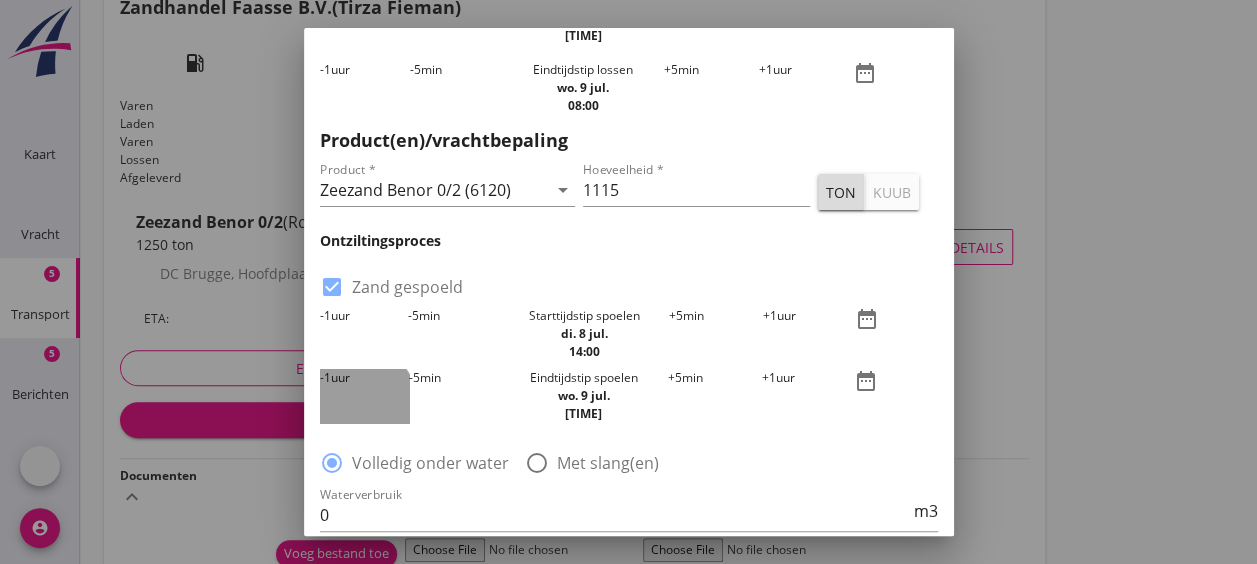 click on "-1  uur" at bounding box center (364, 396) 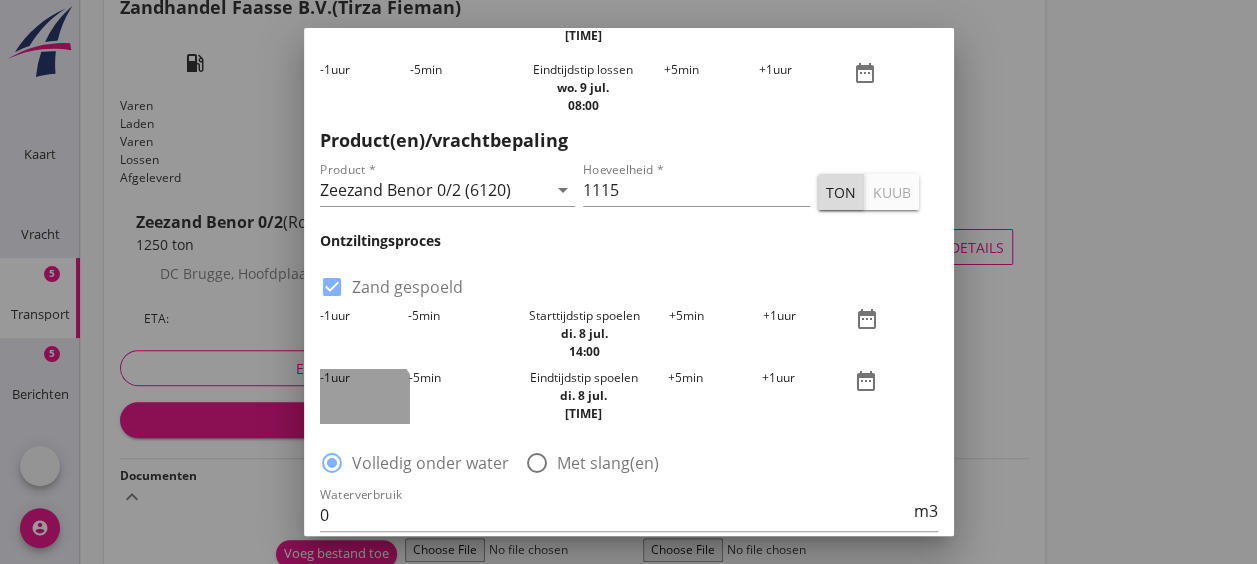 click on "-1  uur" at bounding box center (364, 396) 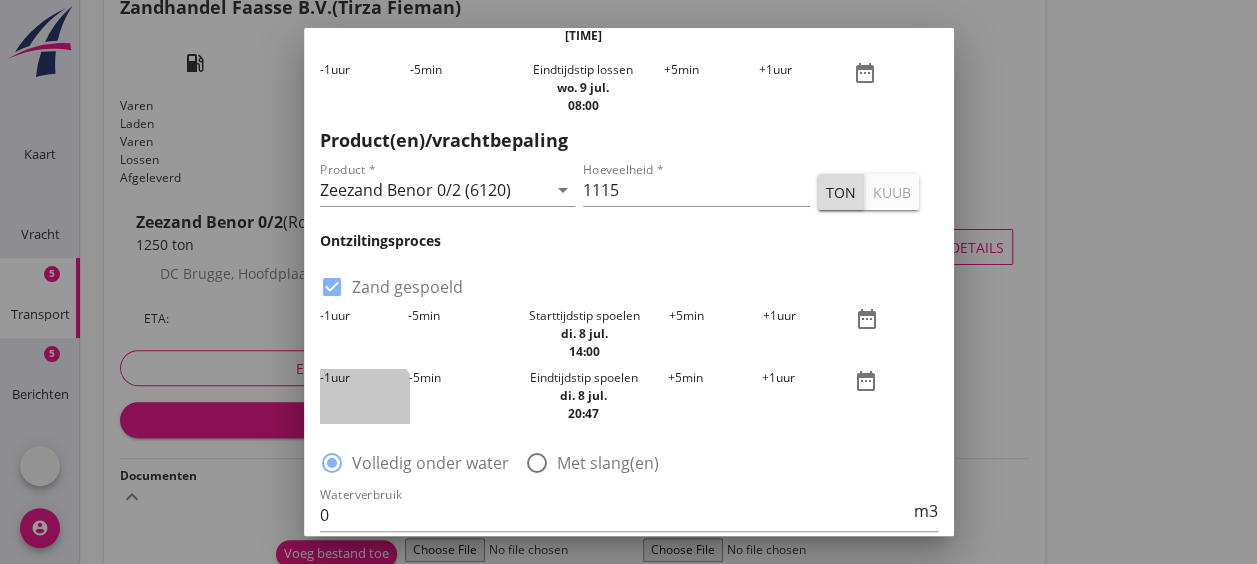click on "-1  uur" at bounding box center (364, 396) 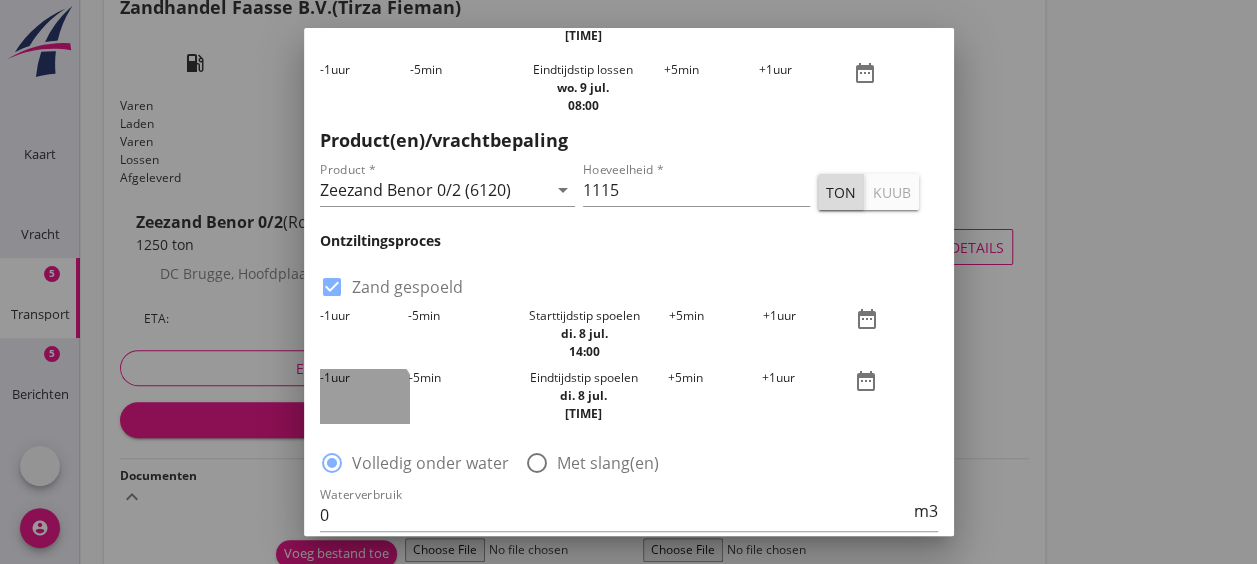 click on "-1  uur" at bounding box center (364, 396) 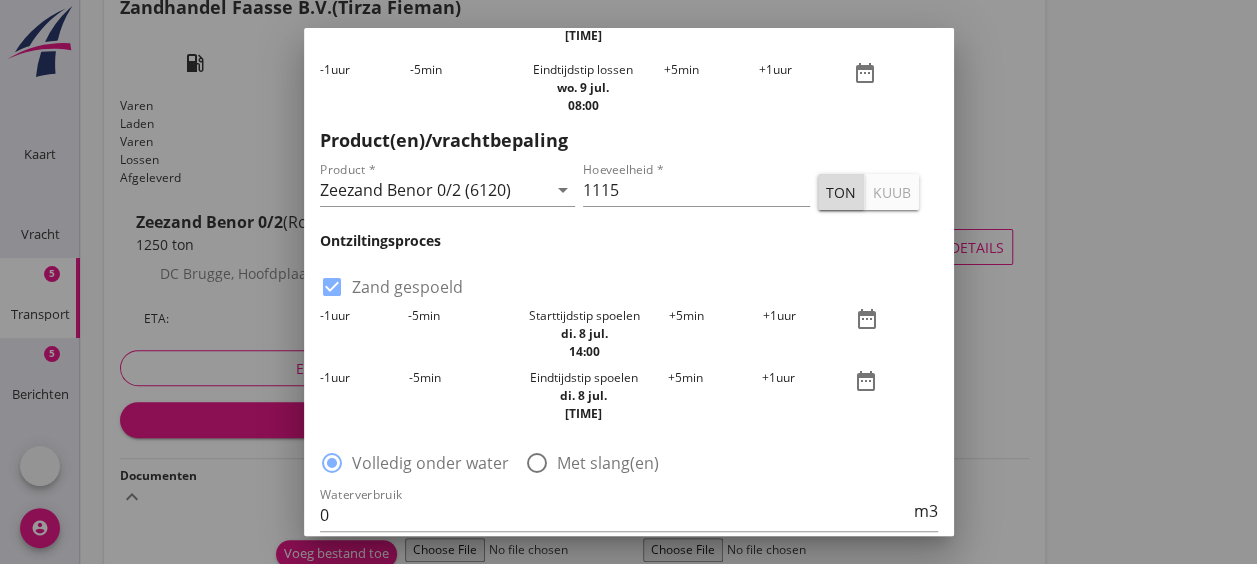 click on "-1  uur" at bounding box center (364, 396) 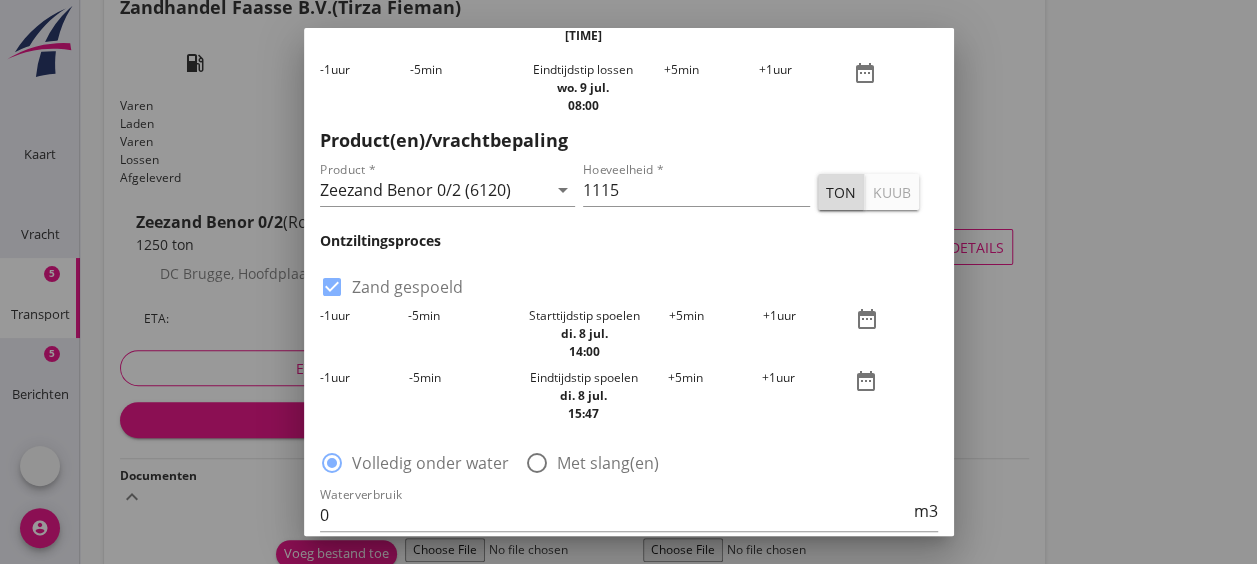click on "-1  uur" at bounding box center [364, 396] 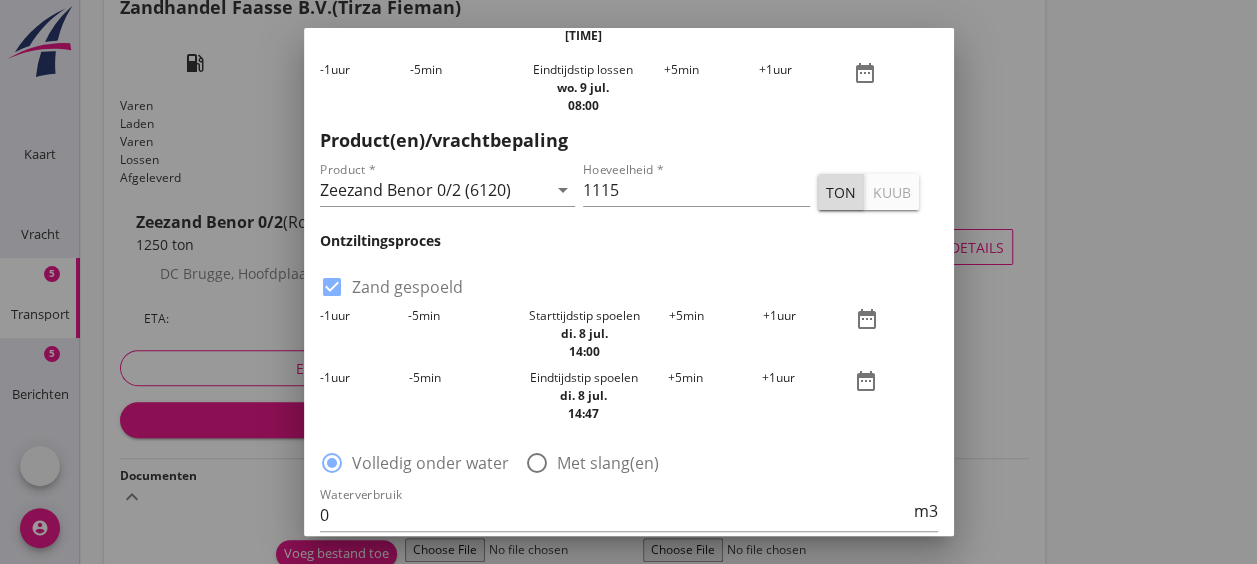 click on "-5  min" at bounding box center (454, 396) 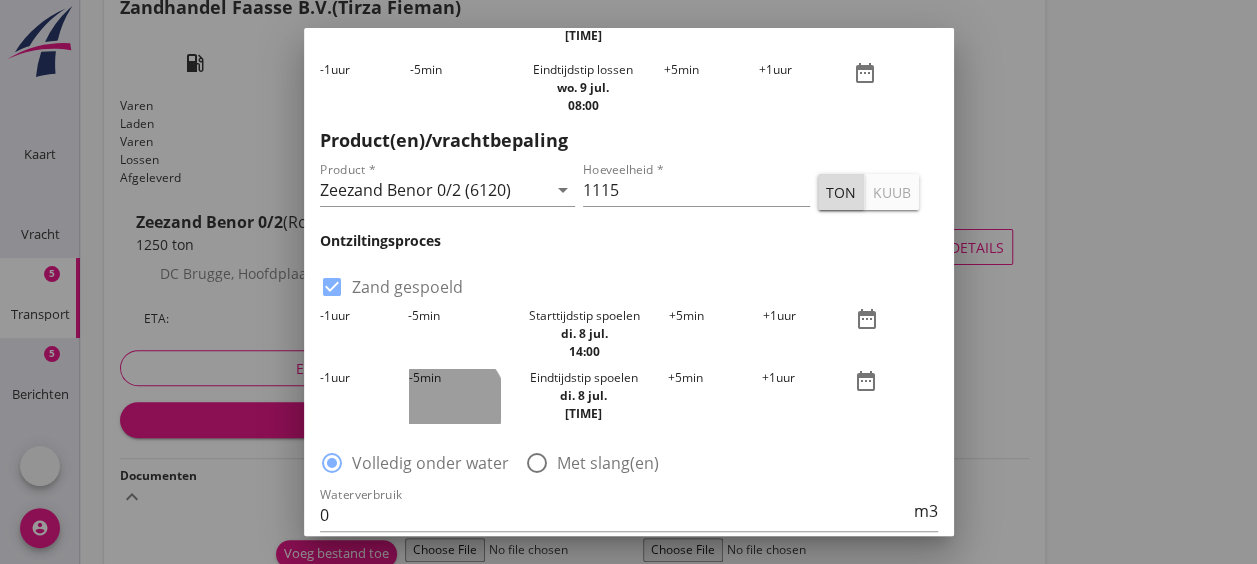 click on "-5  min" at bounding box center [454, 396] 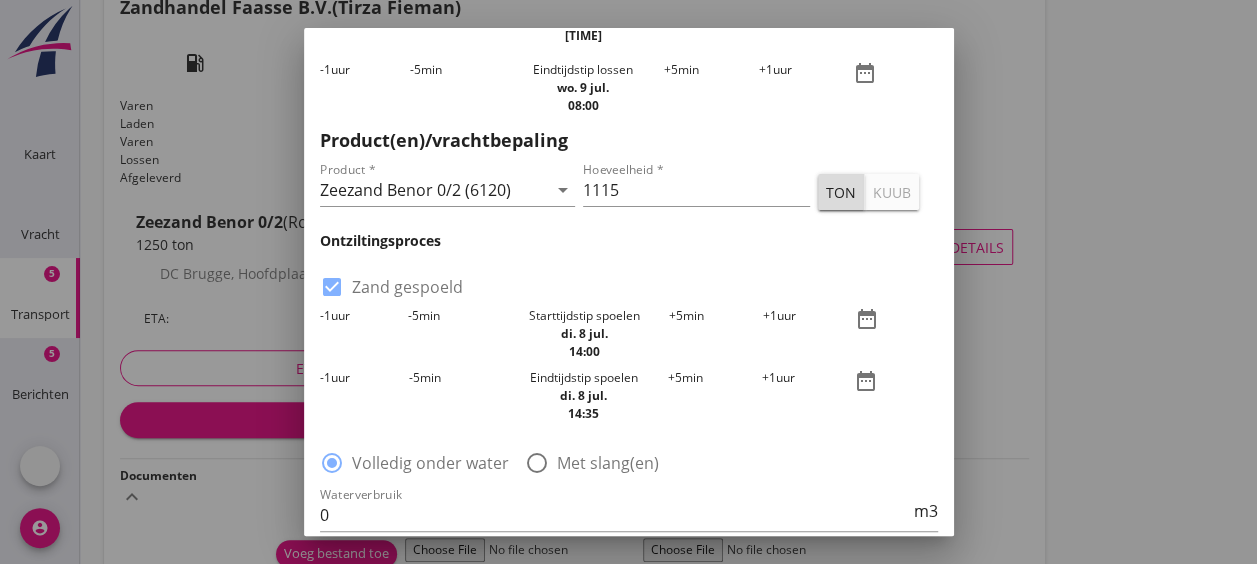 click on "-5  min" at bounding box center (454, 396) 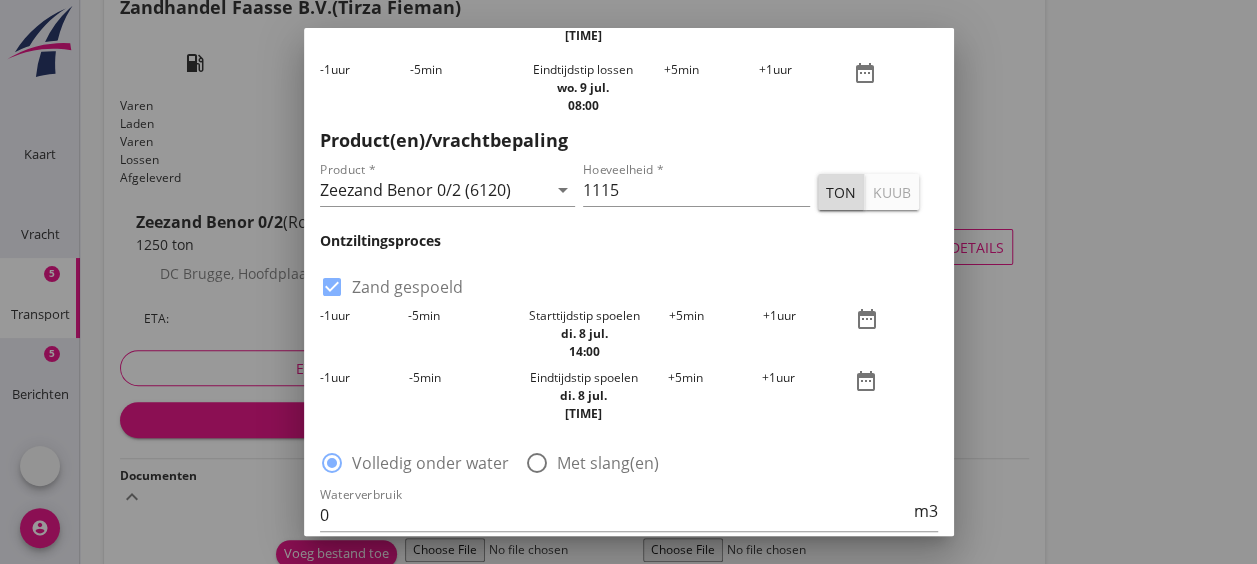 click on "radio_button_checked Volledig onder water radio_button_unchecked Met slang(en)" at bounding box center (629, 461) 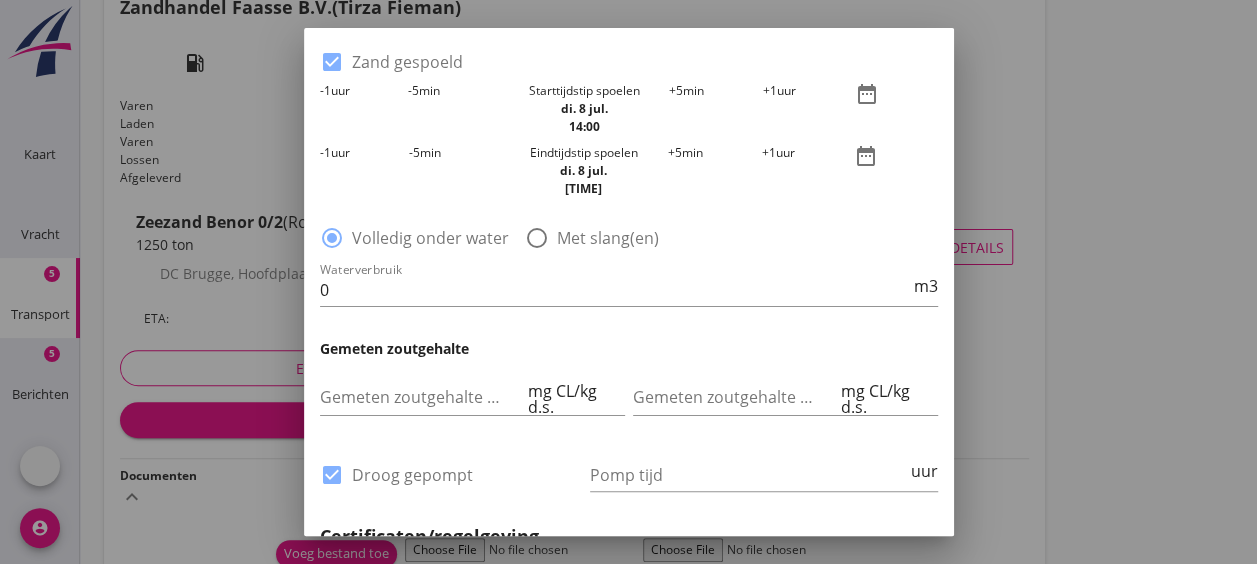 scroll, scrollTop: 1015, scrollLeft: 0, axis: vertical 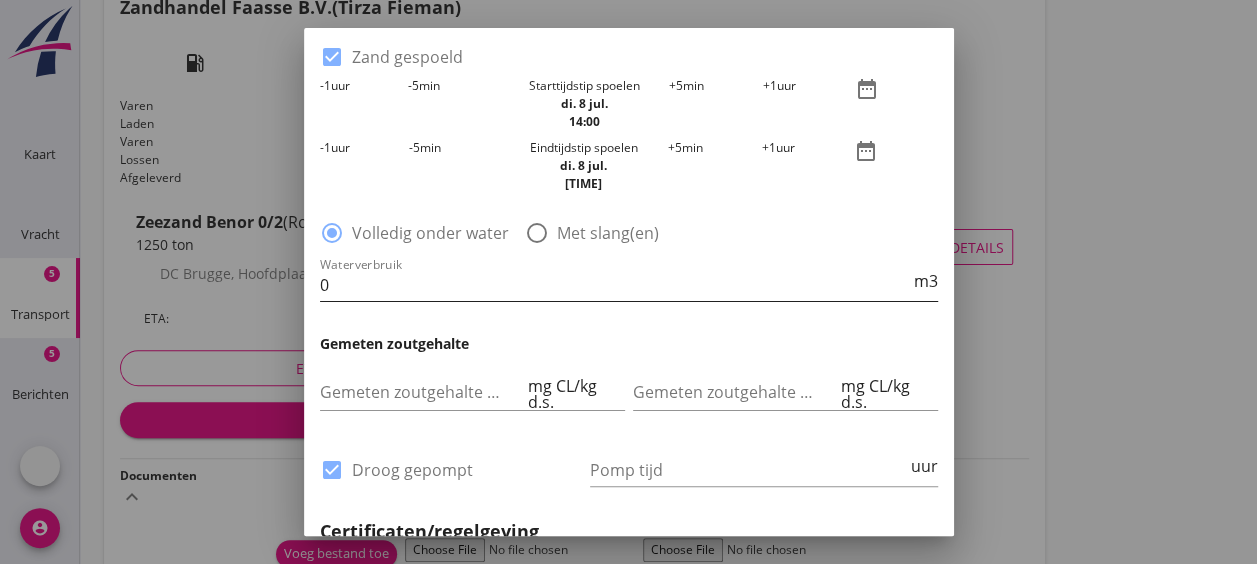 click on "0" at bounding box center (615, 285) 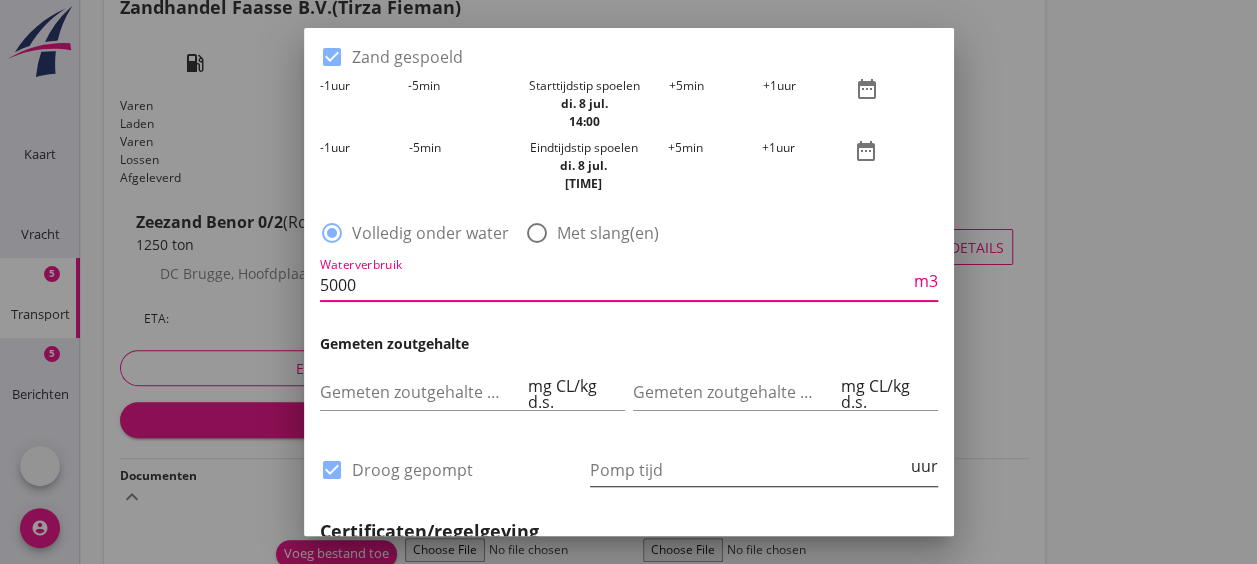 type on "5000" 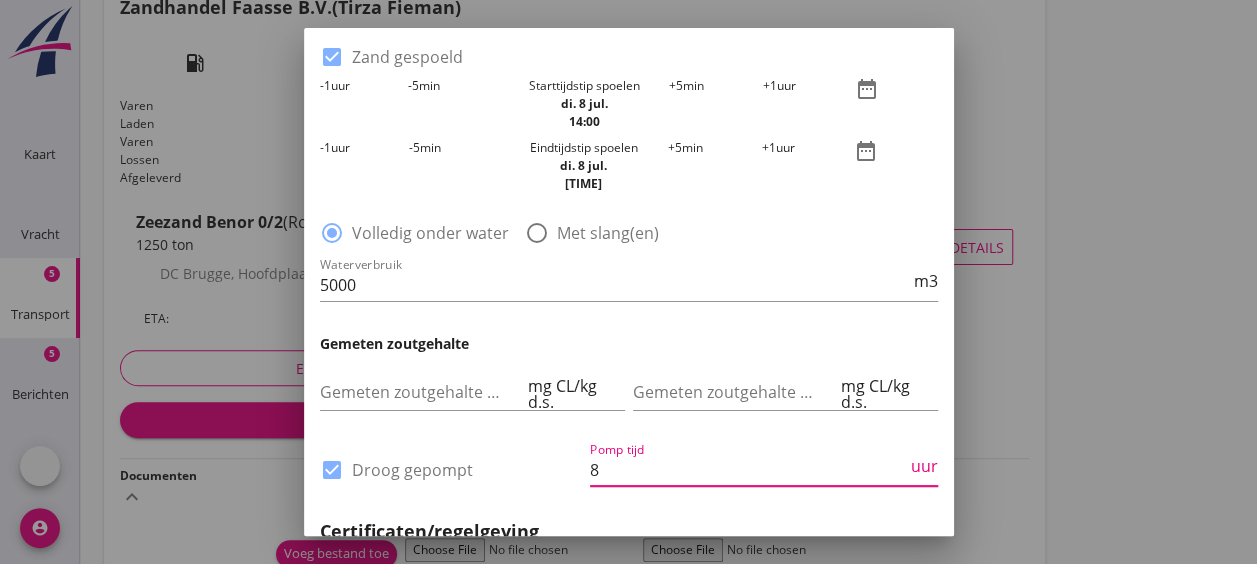 type on "8" 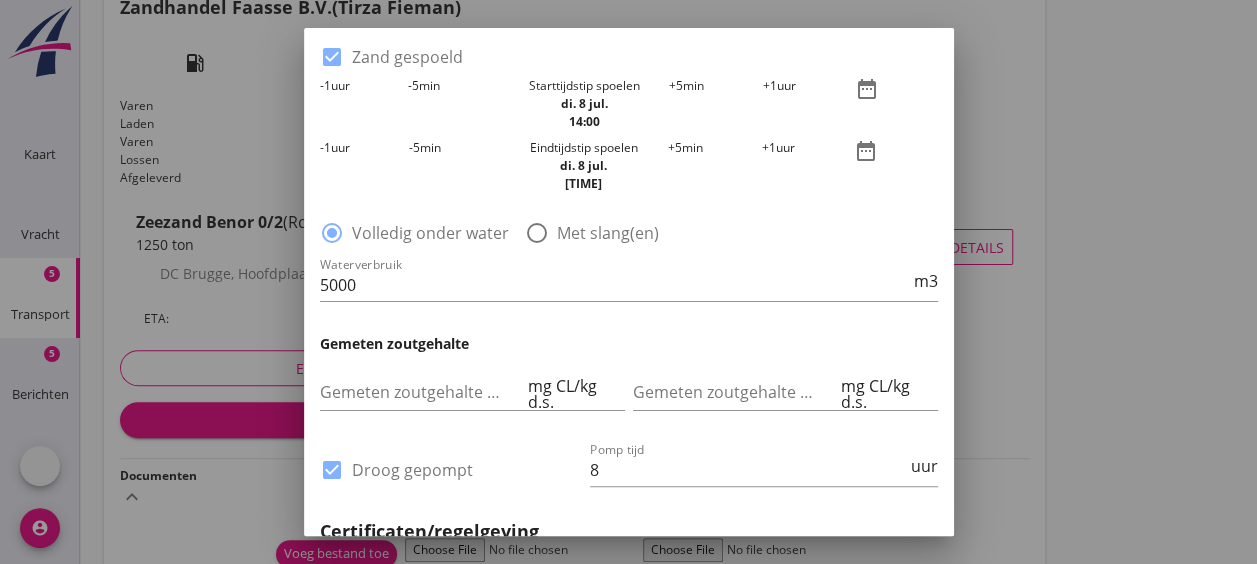 click on "Pomp tijd 8 uur" at bounding box center [696, -38] 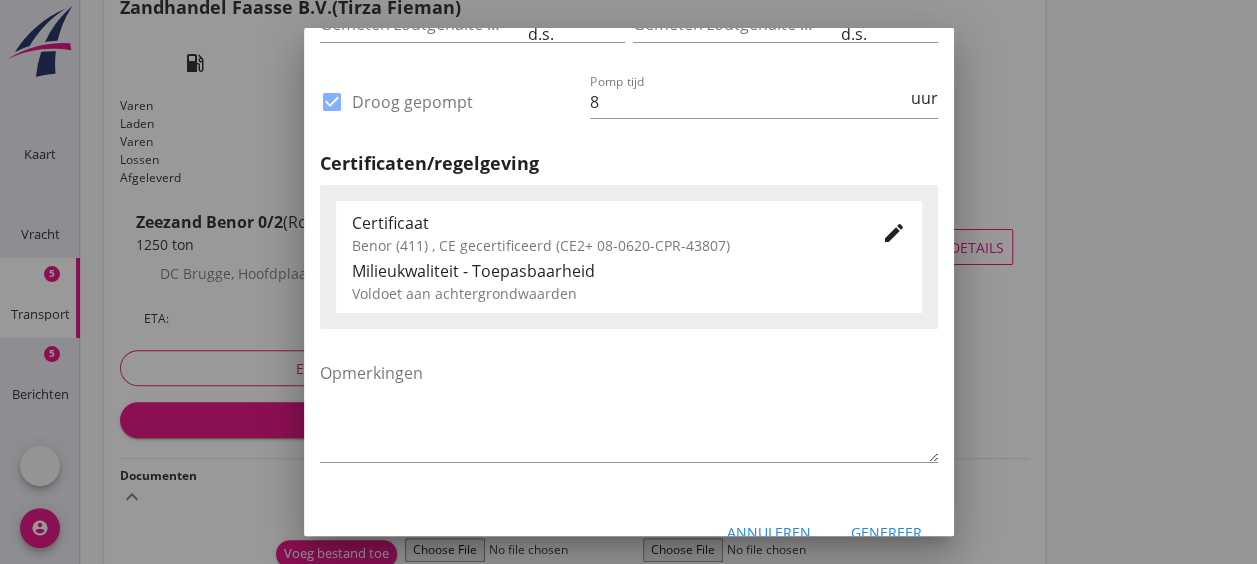 scroll, scrollTop: 1422, scrollLeft: 0, axis: vertical 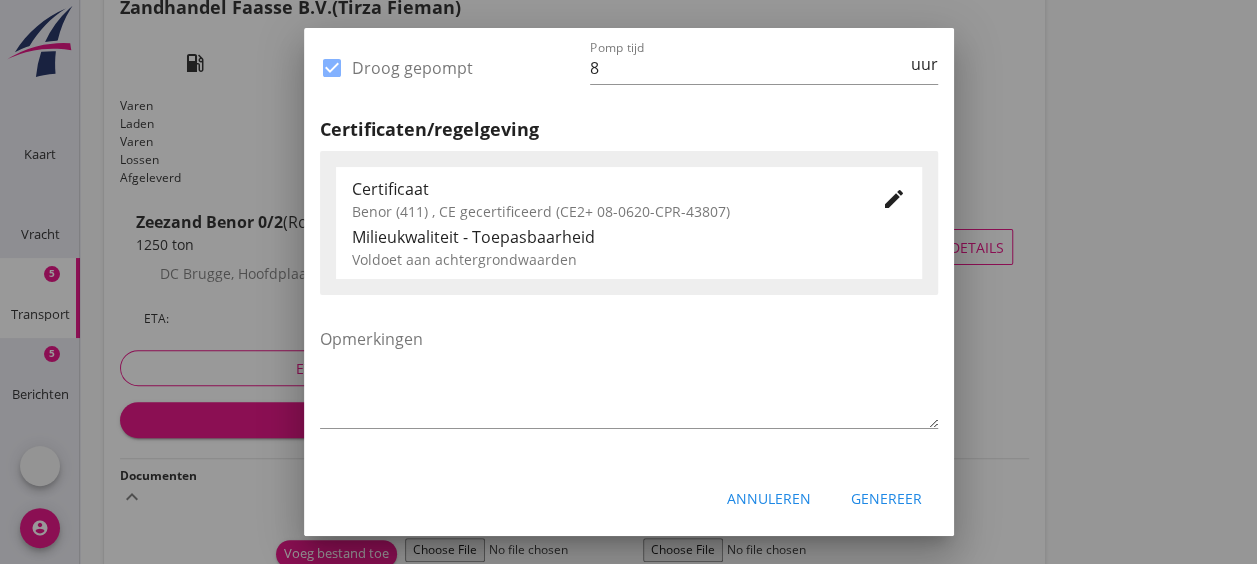click on "Genereer" at bounding box center (886, 498) 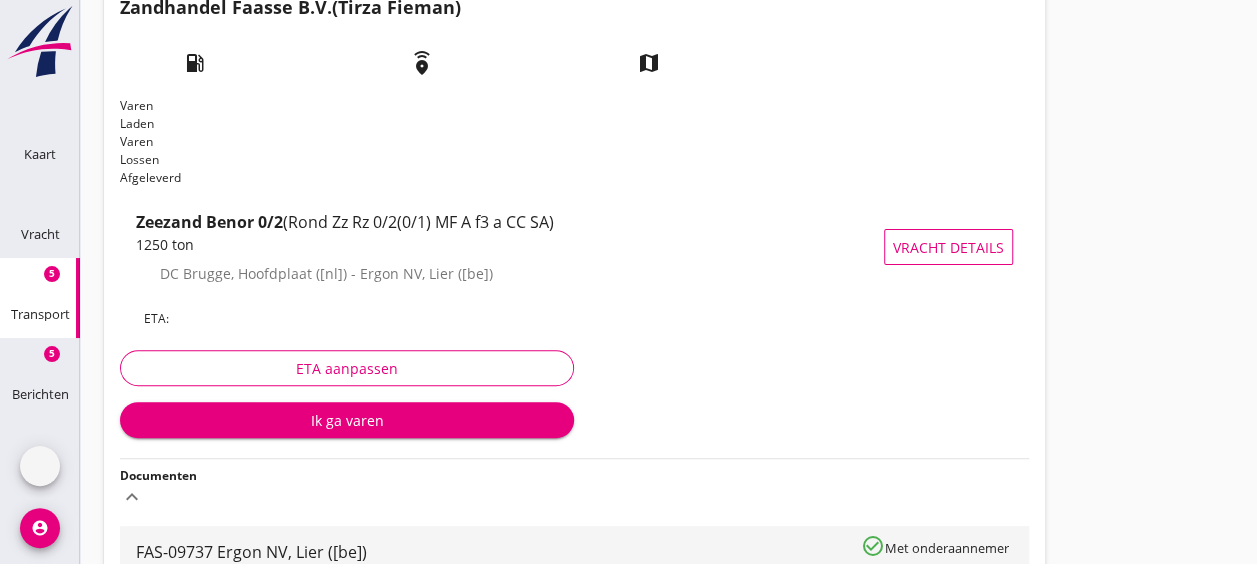 click on "file_download" at bounding box center (1005, 597) 